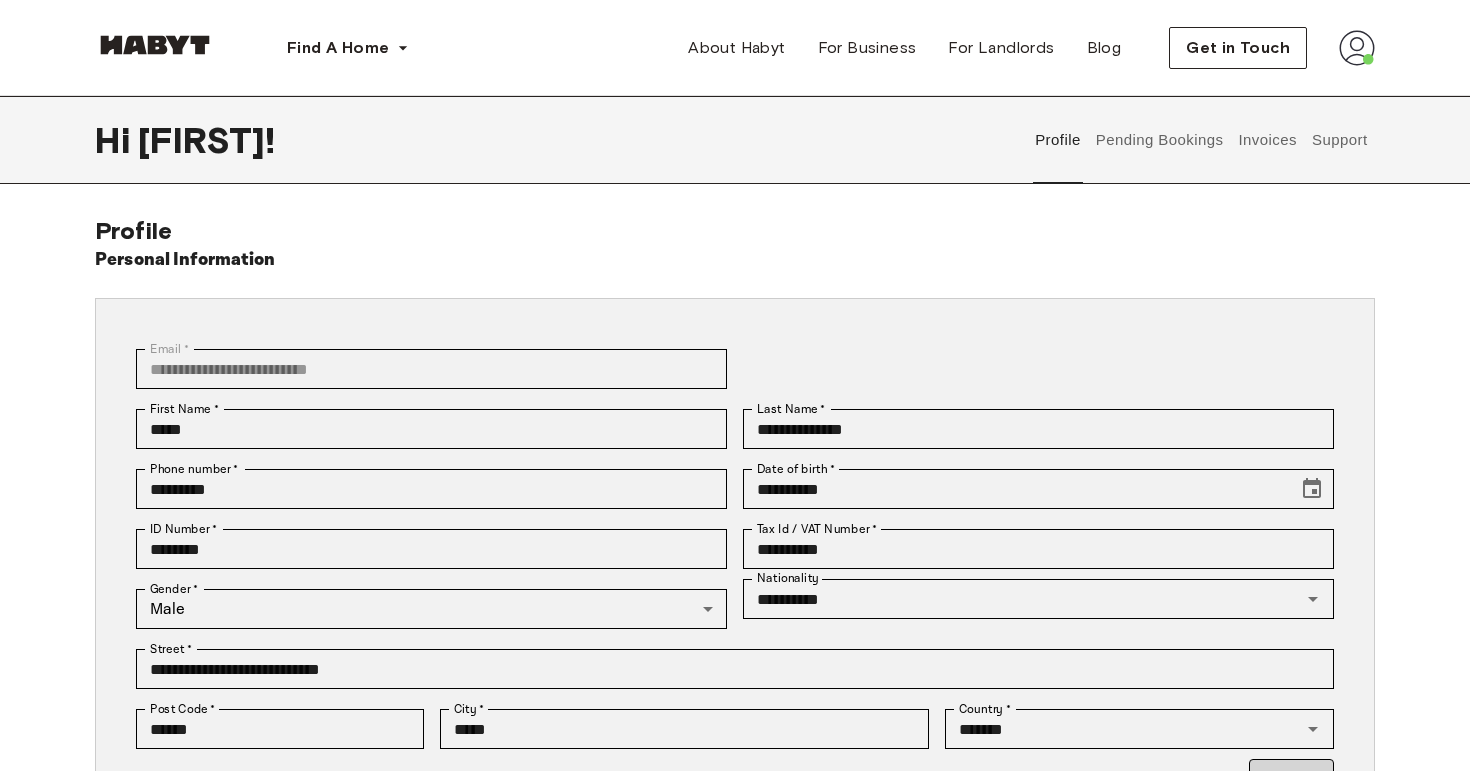 scroll, scrollTop: 0, scrollLeft: 0, axis: both 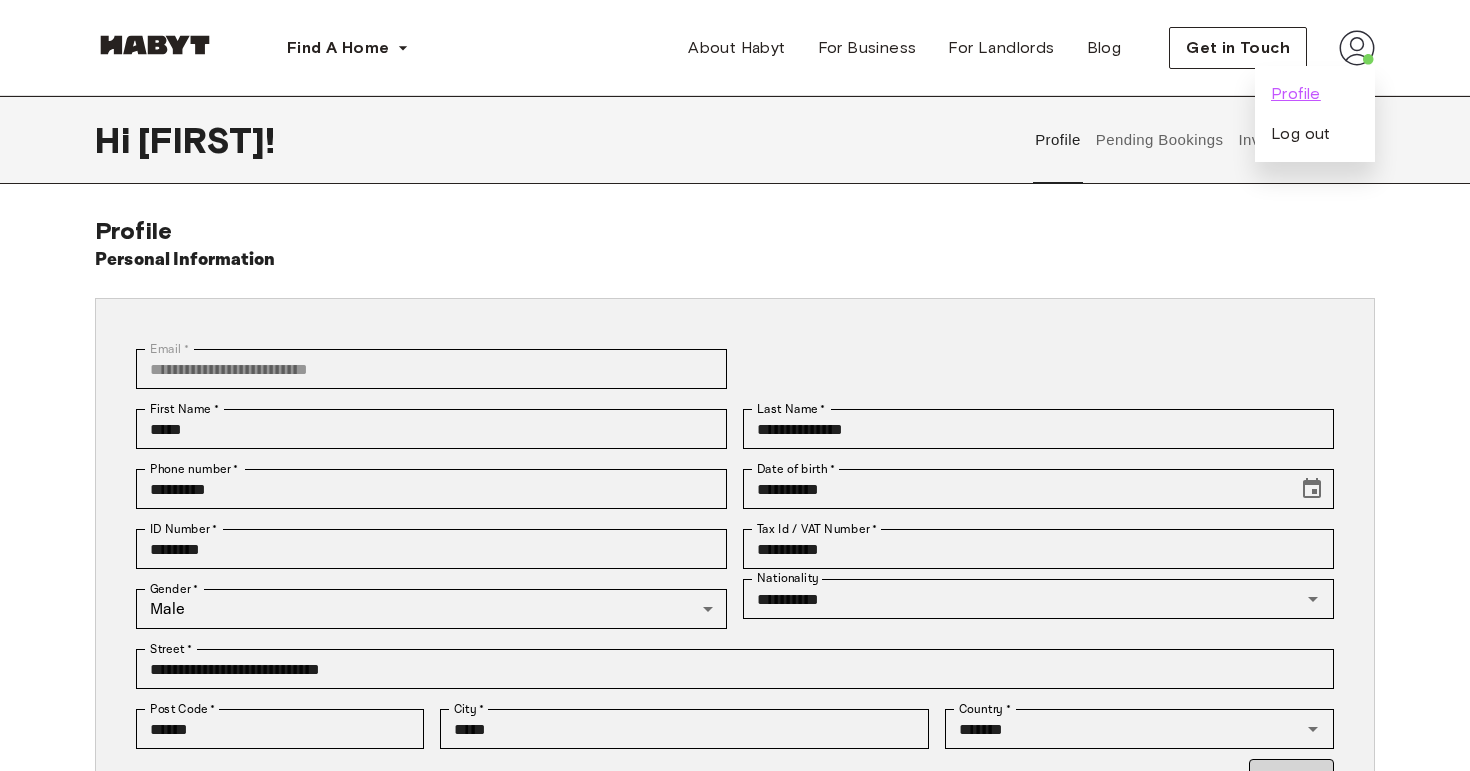 click on "Profile" at bounding box center (1296, 94) 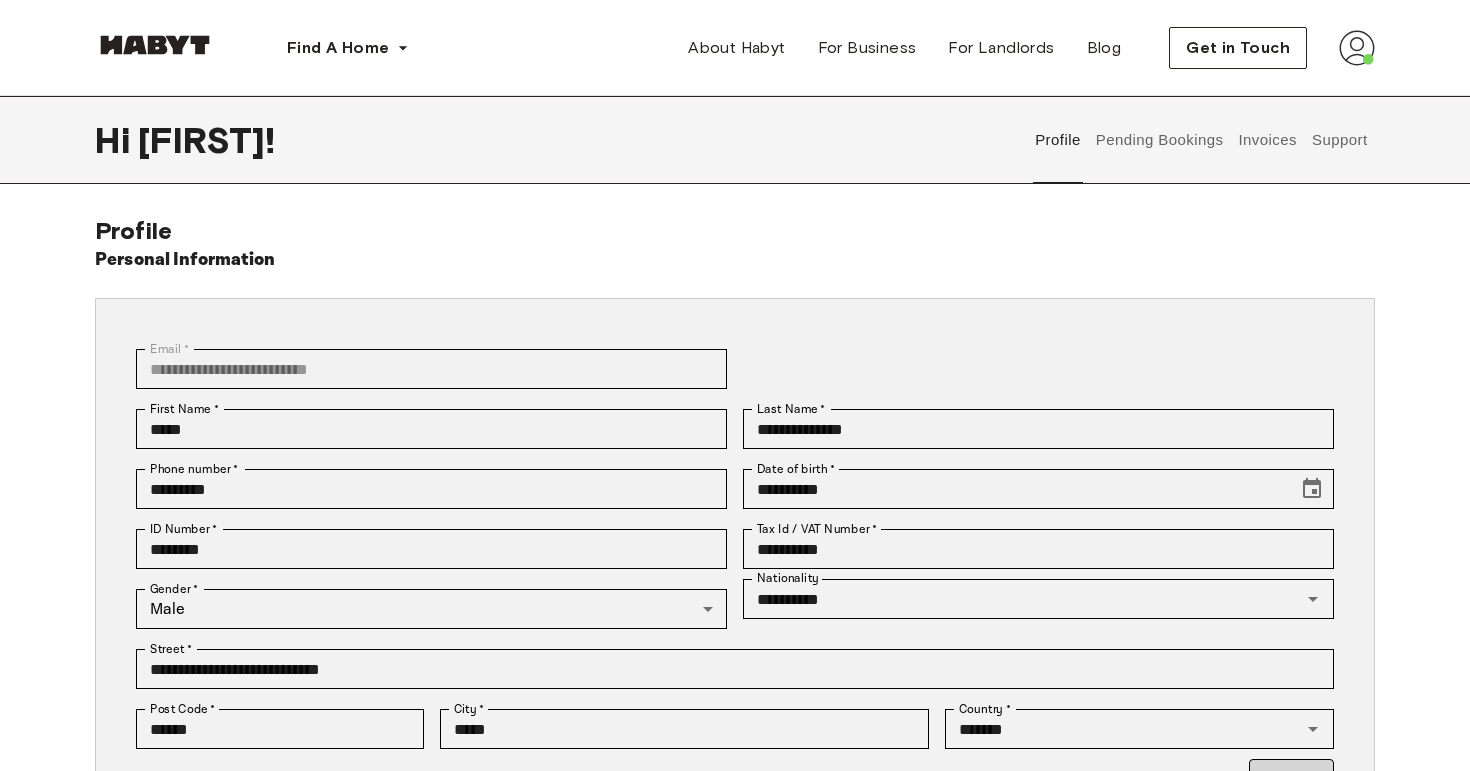 click on "Pending Bookings" at bounding box center [1159, 140] 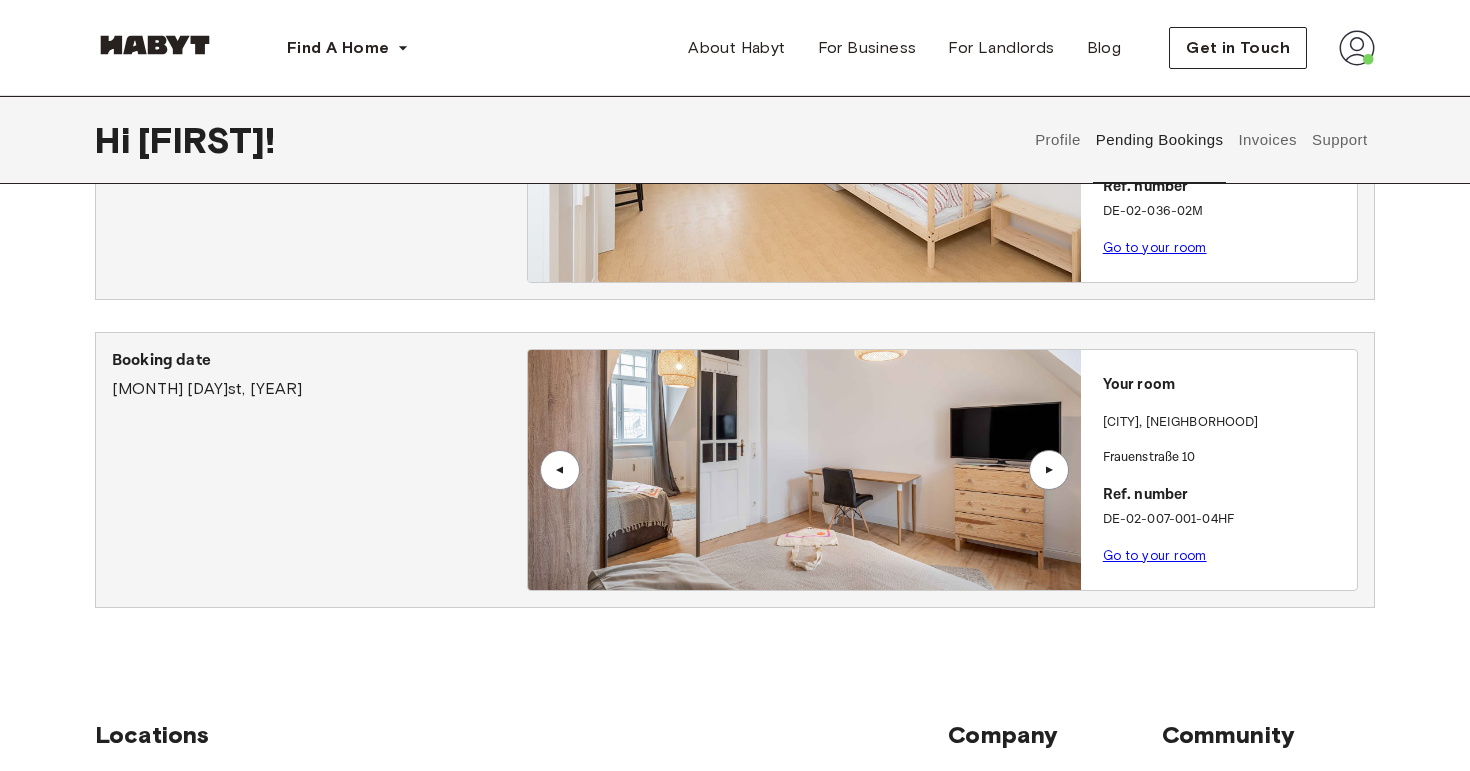 scroll, scrollTop: 239, scrollLeft: 0, axis: vertical 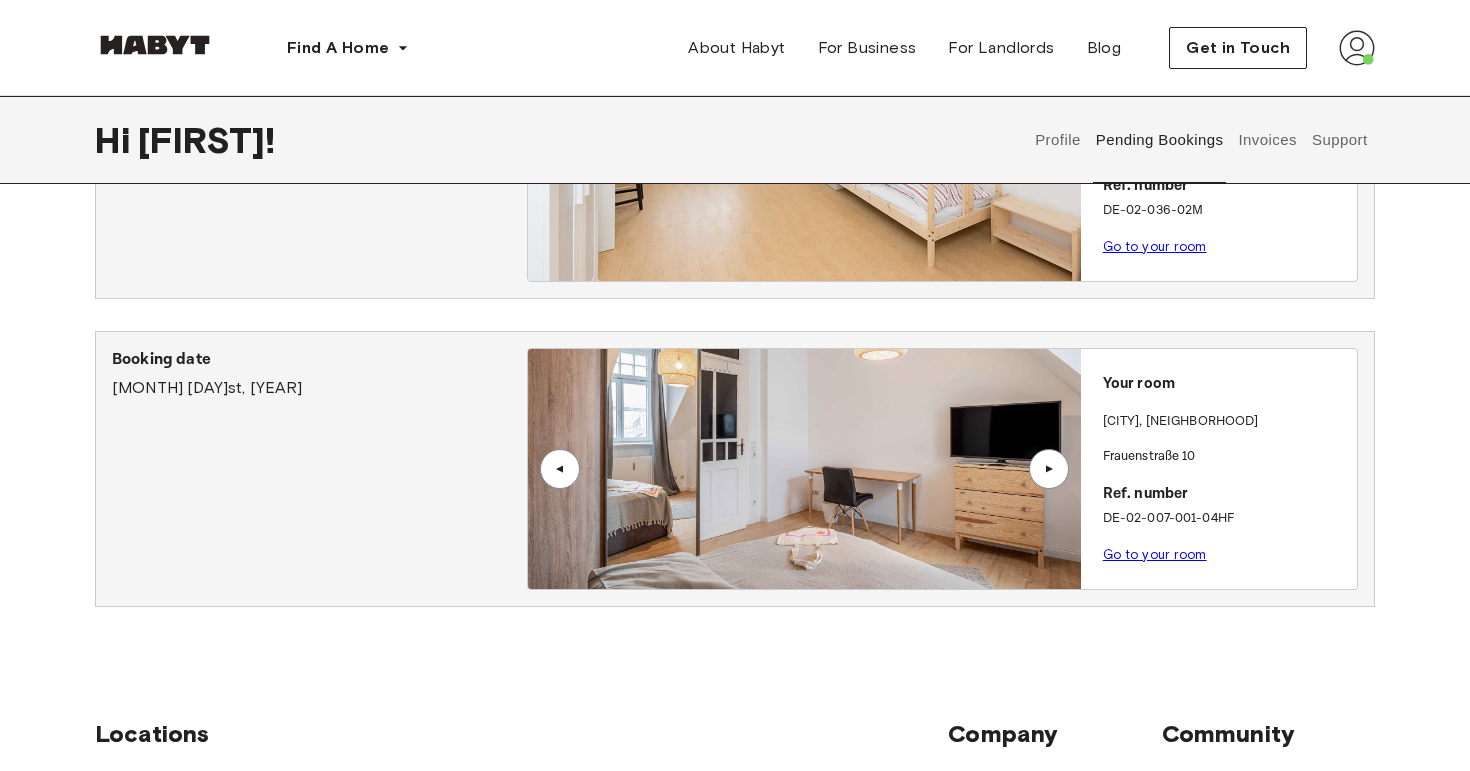 click on "[CITY] , [NEIGHBORHOOD]" at bounding box center (1226, 430) 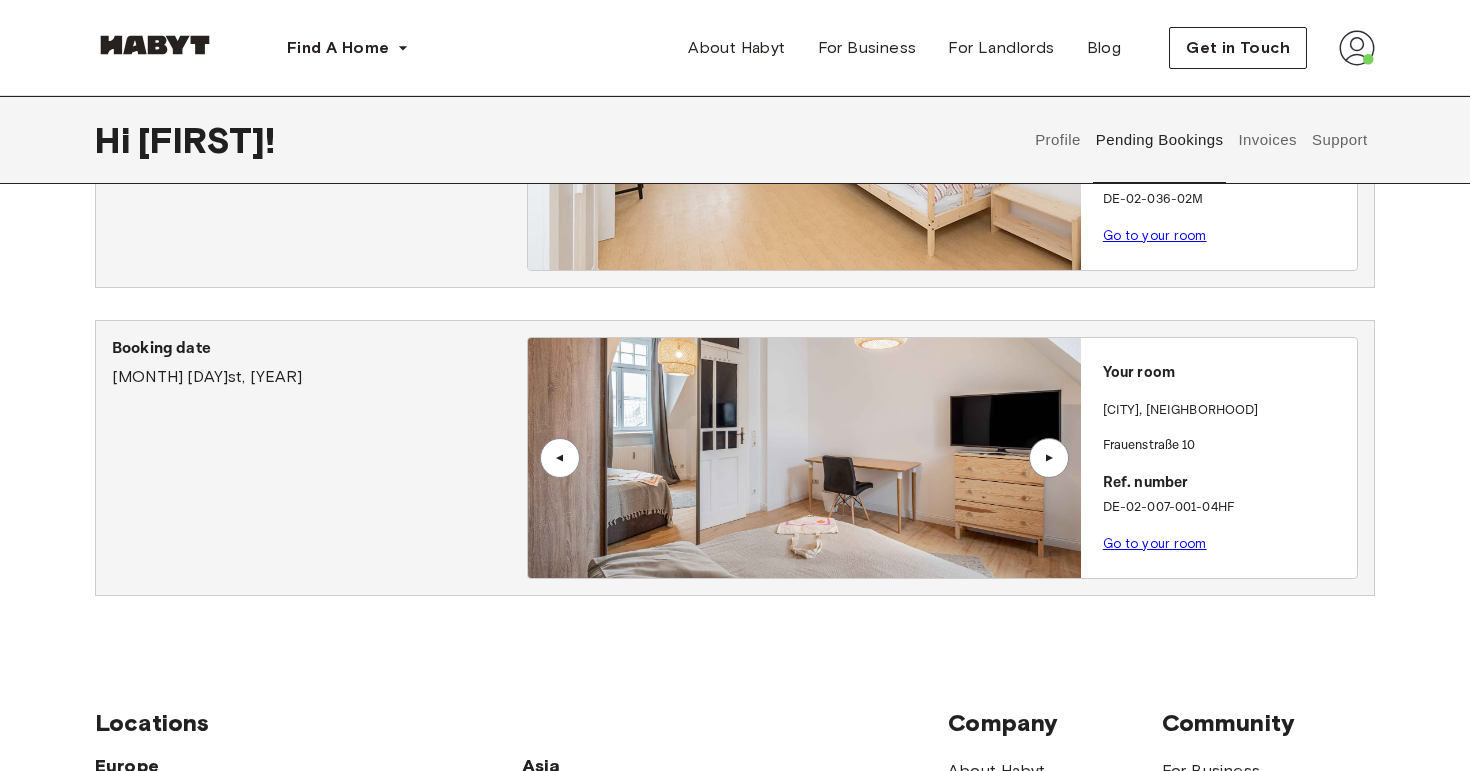 scroll, scrollTop: 242, scrollLeft: 0, axis: vertical 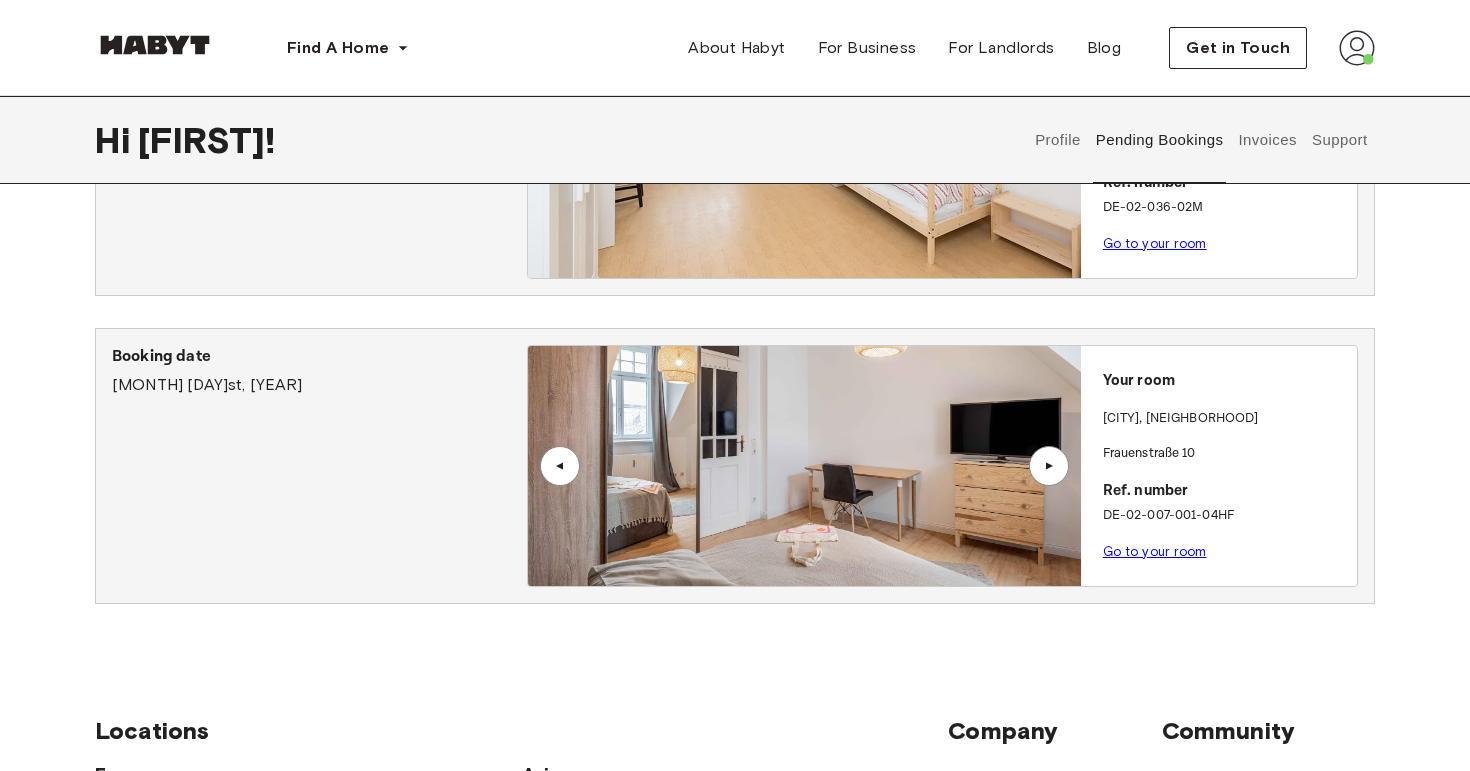 click on "Go to your room" at bounding box center [1155, 551] 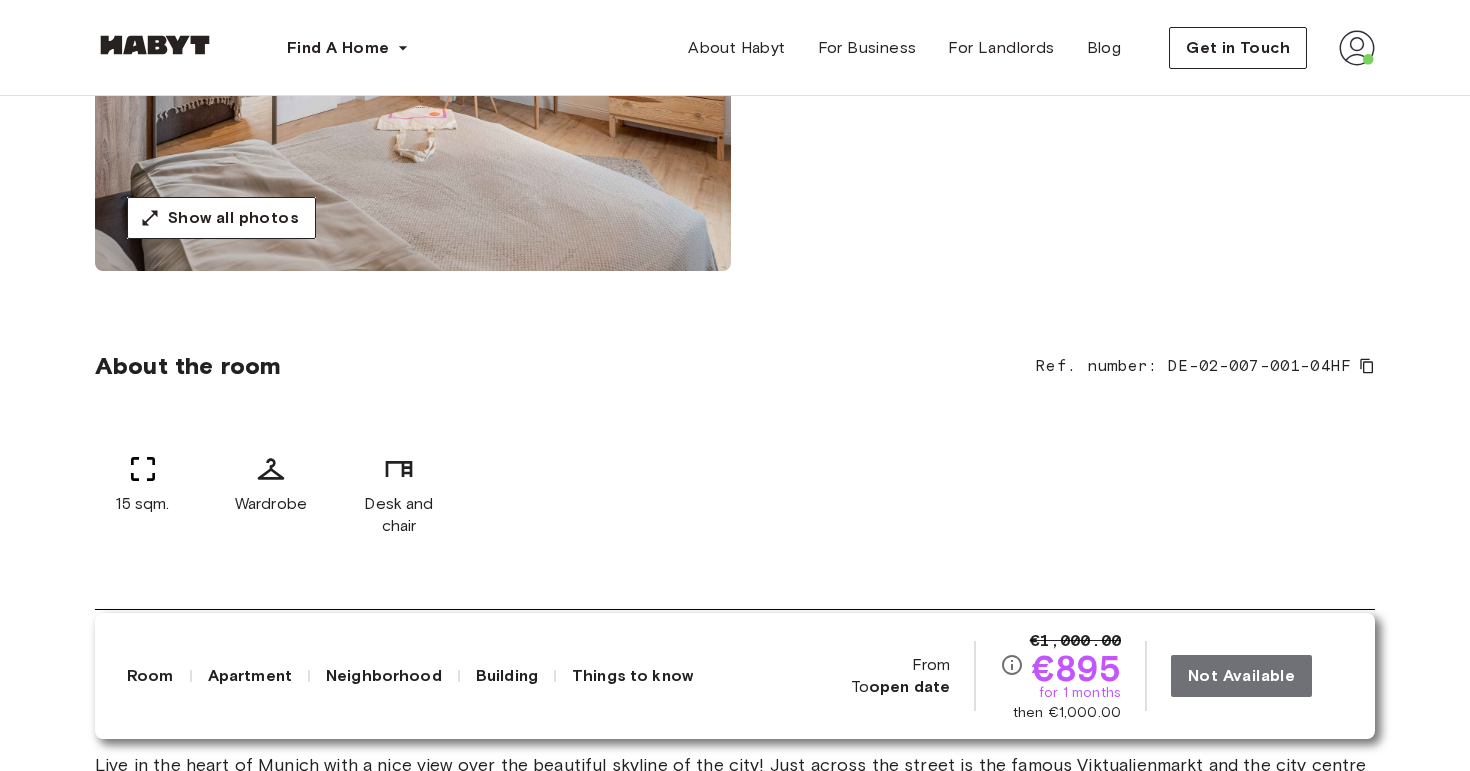 scroll, scrollTop: 482, scrollLeft: 0, axis: vertical 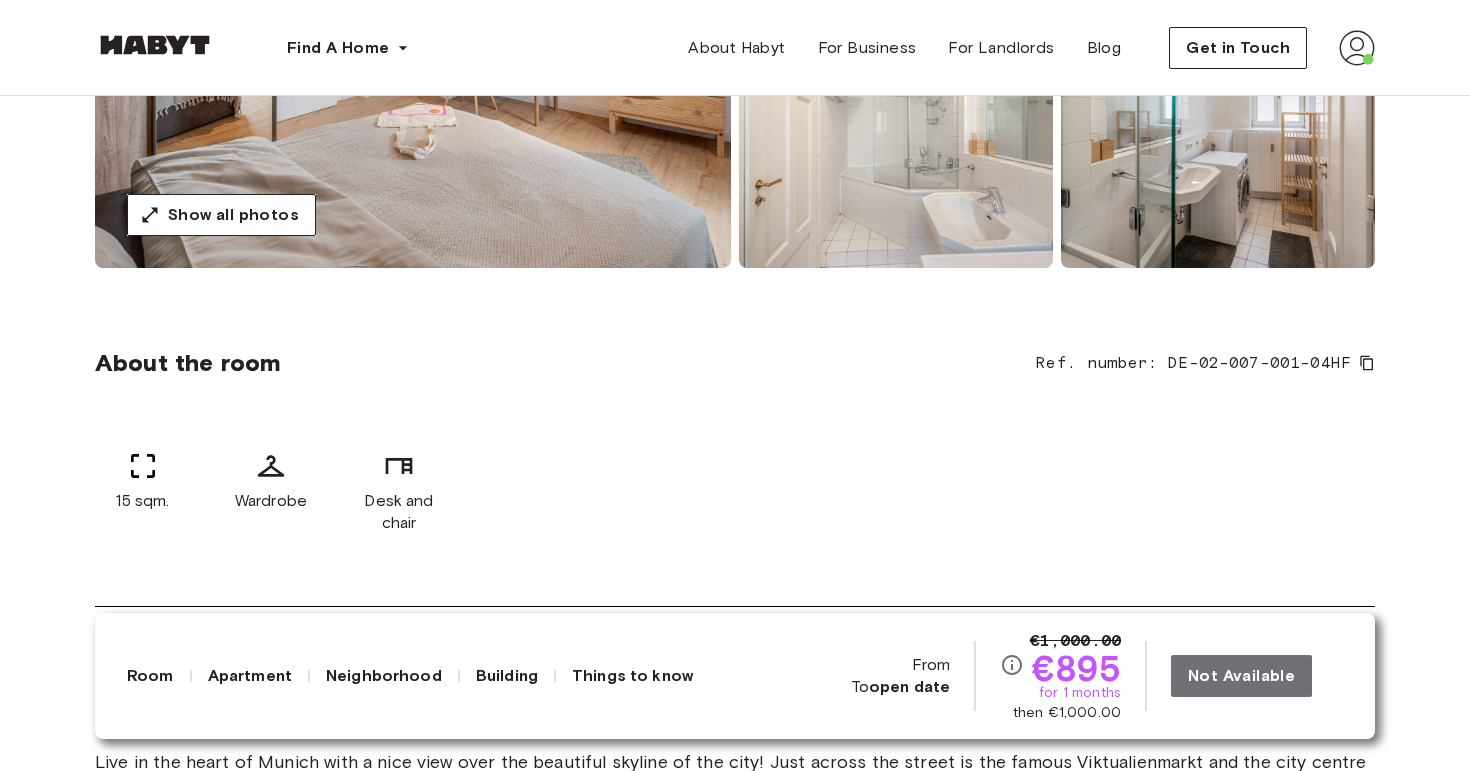 click 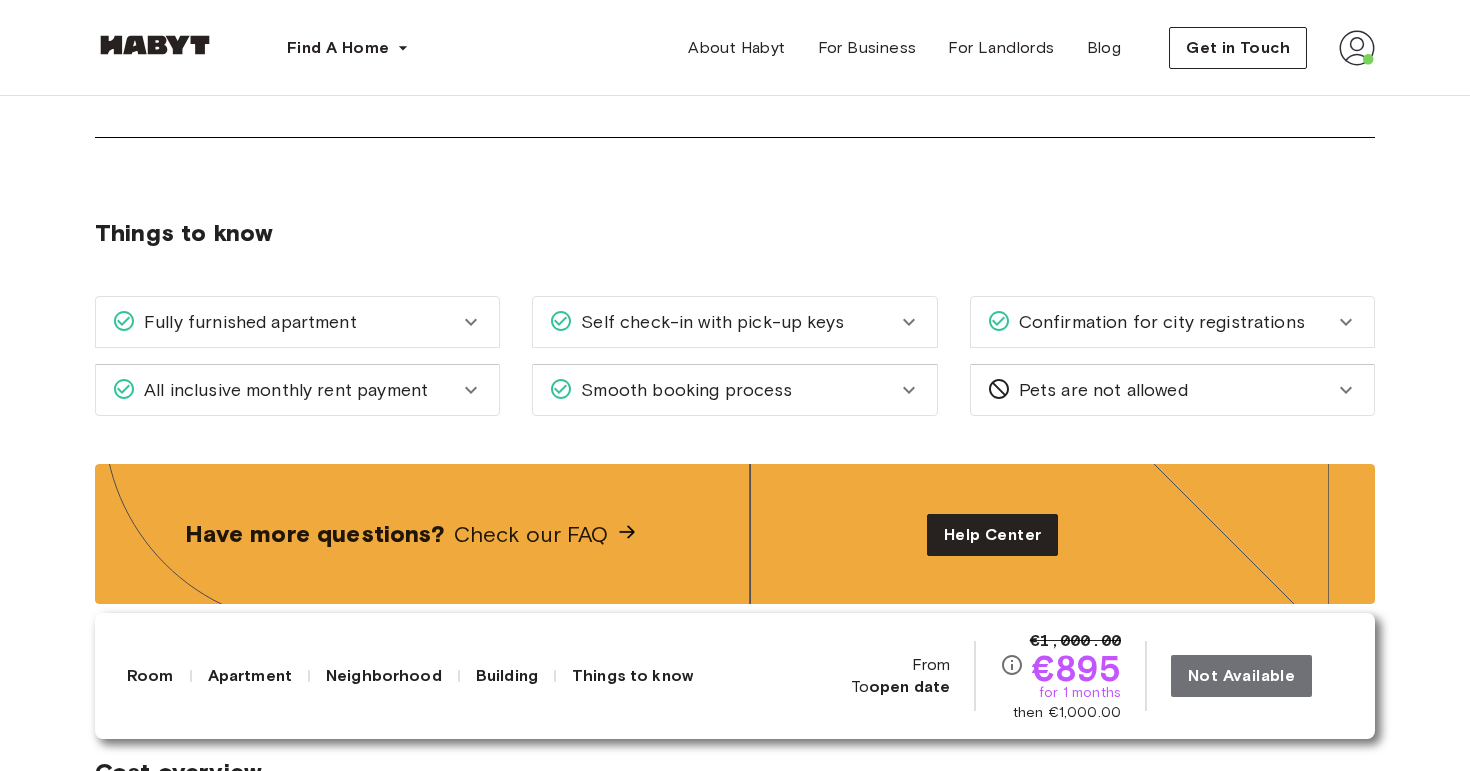 scroll, scrollTop: 2250, scrollLeft: 0, axis: vertical 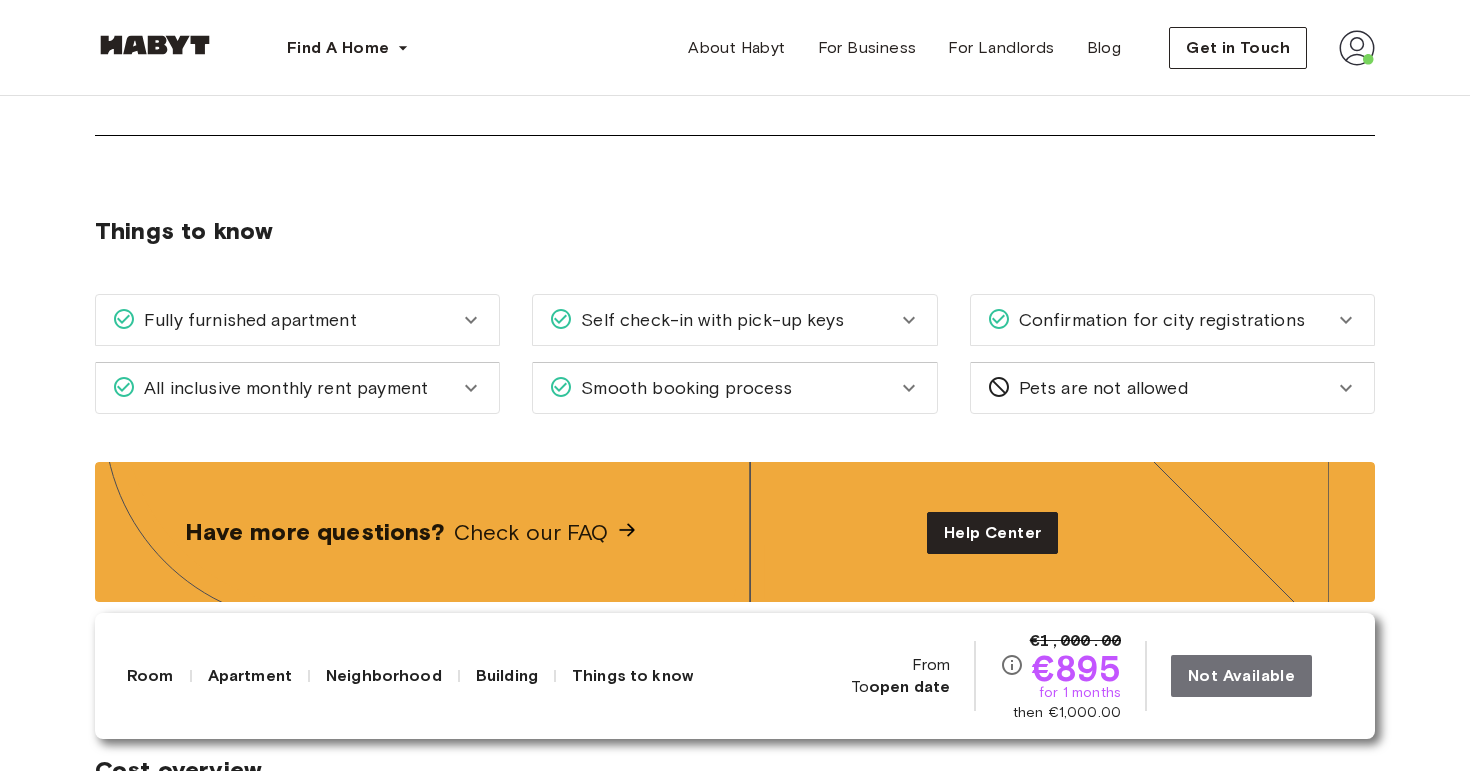 click on "Confirmation for city registrations" at bounding box center (1172, 320) 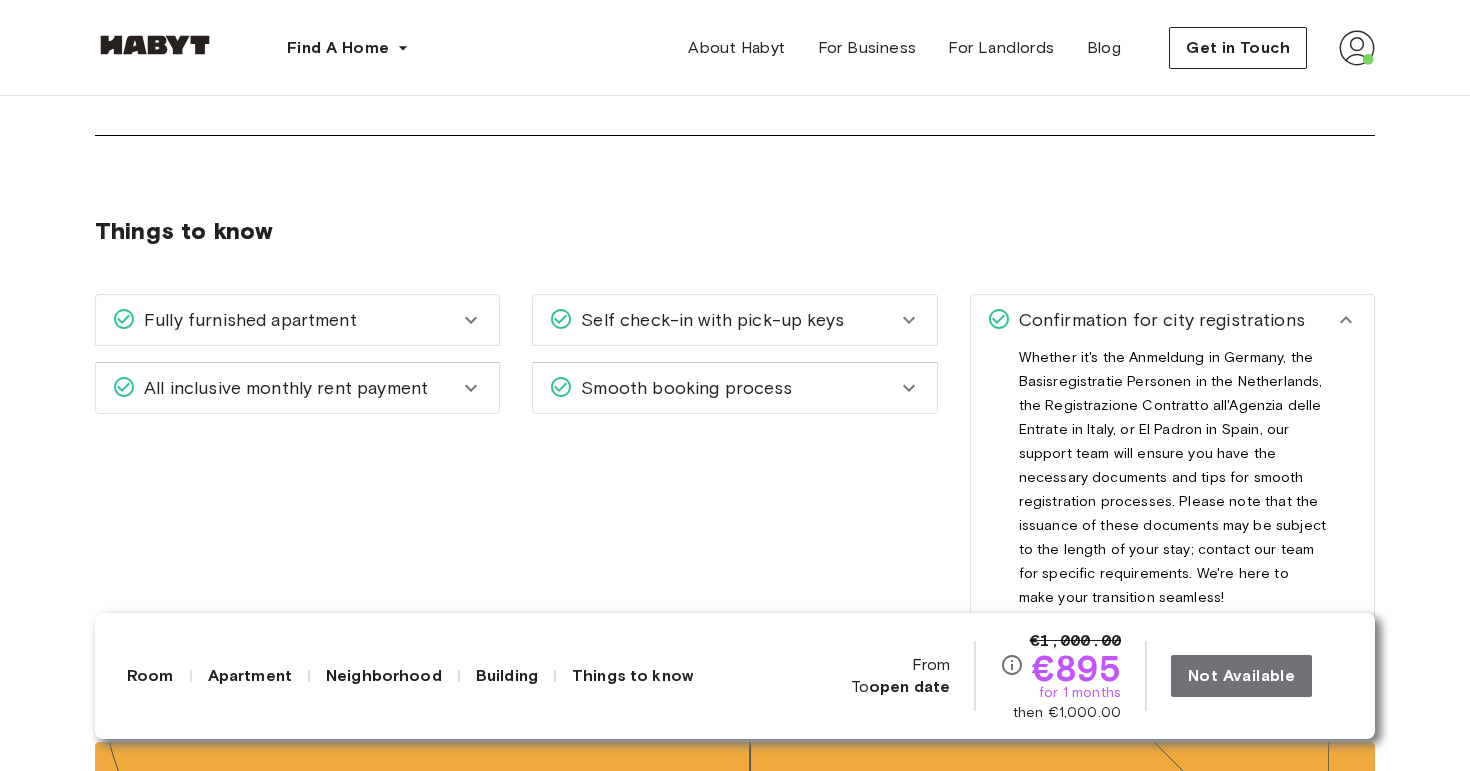 click on "Confirmation for city registrations" at bounding box center [1172, 320] 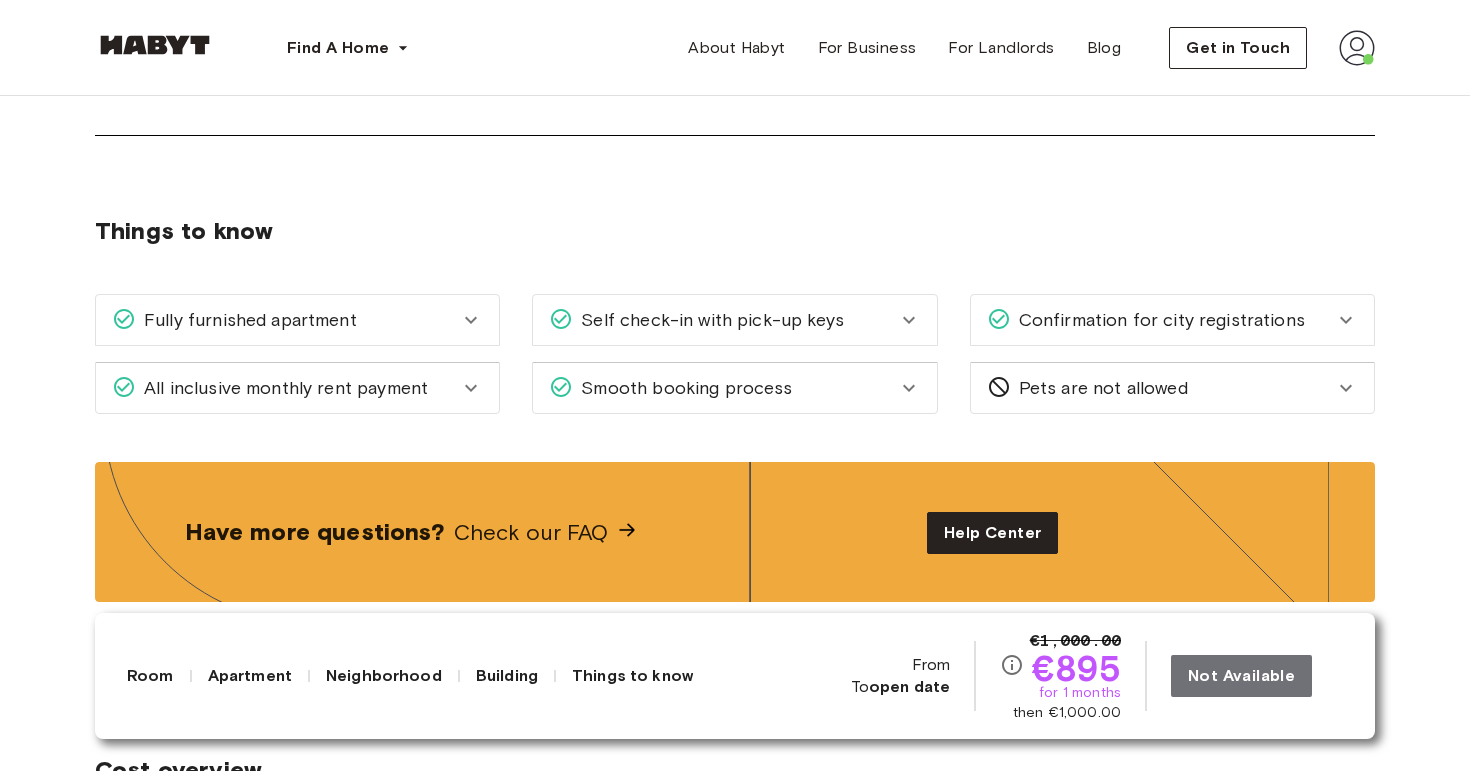 click on "Smooth booking process" at bounding box center [722, 388] 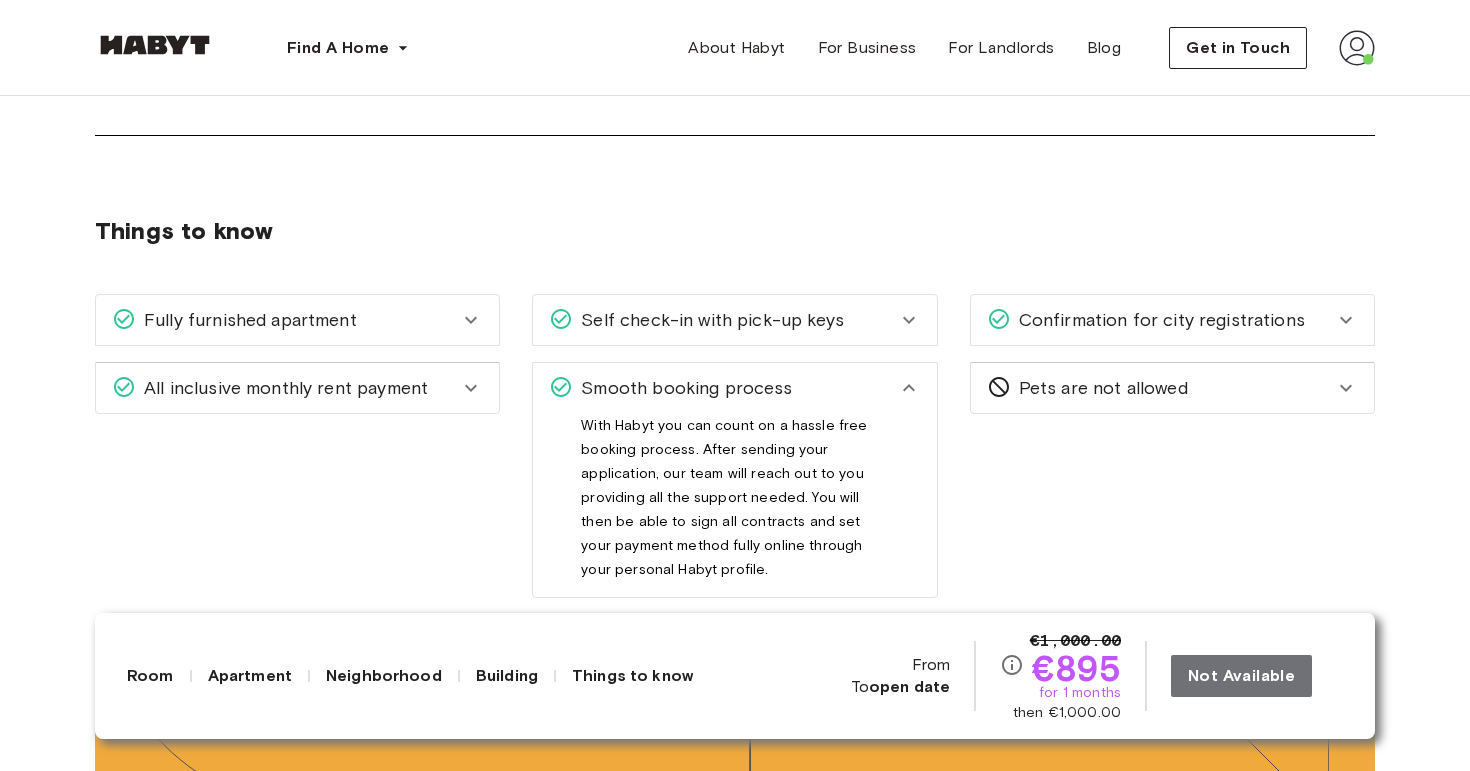 click on "Smooth booking process" at bounding box center [722, 388] 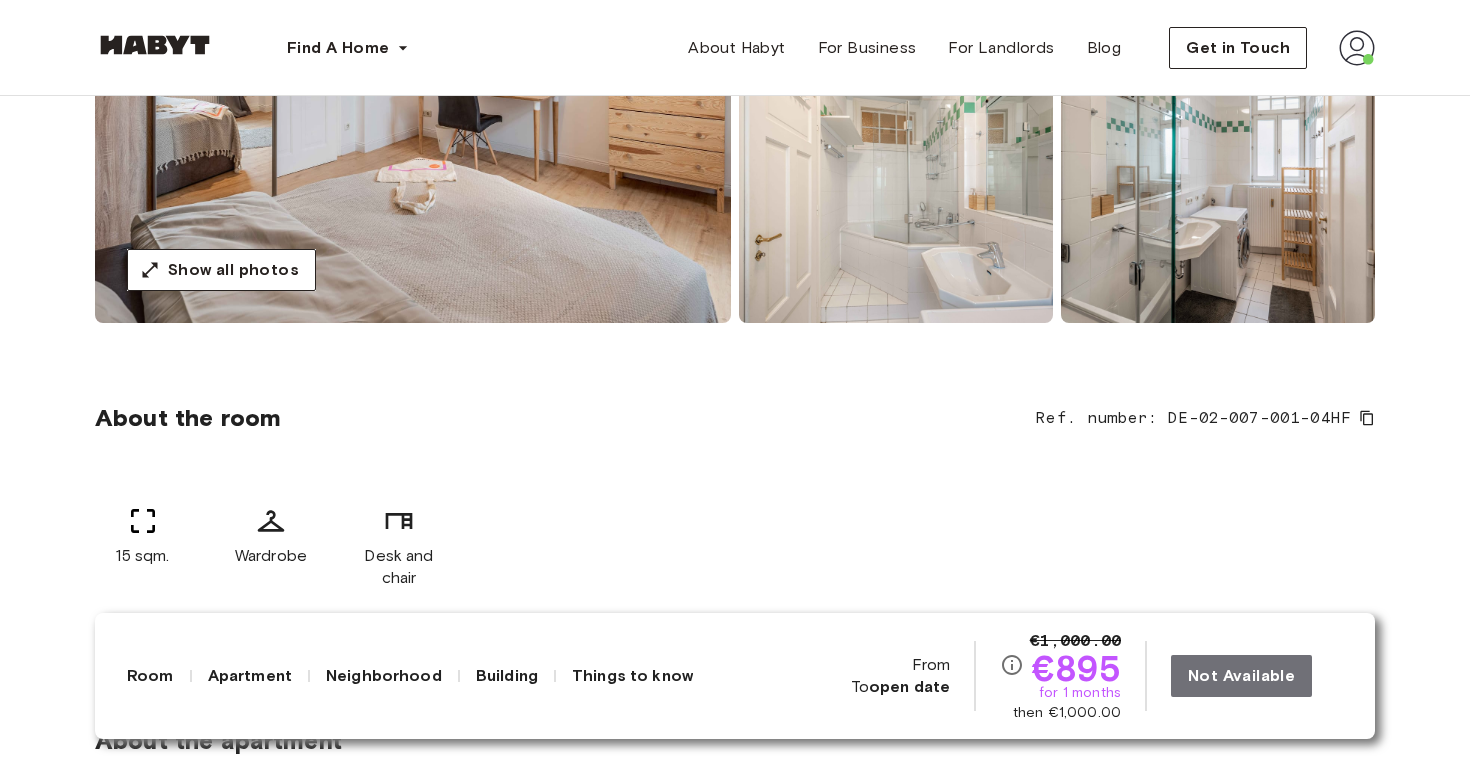 scroll, scrollTop: 0, scrollLeft: 0, axis: both 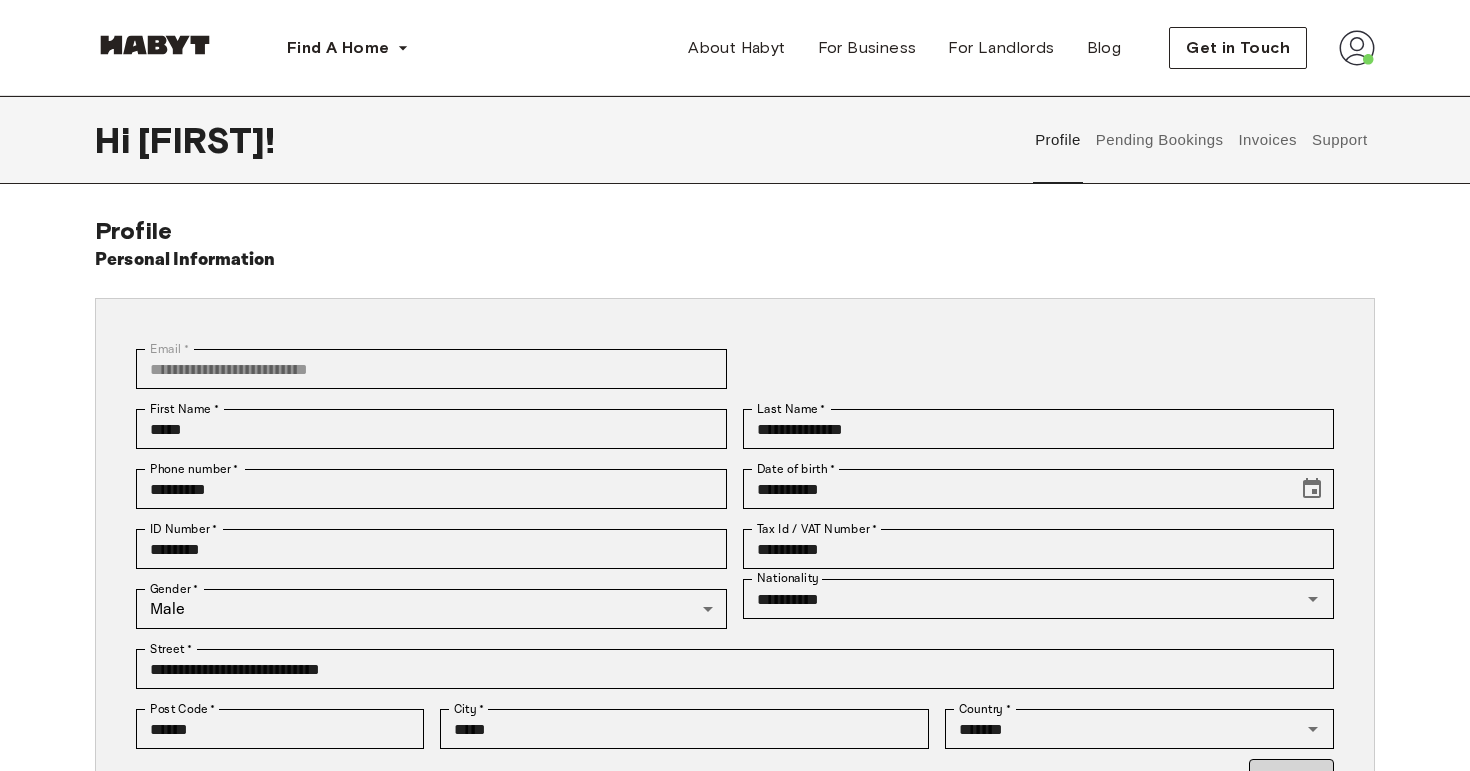 click on "Pending Bookings" at bounding box center (1159, 140) 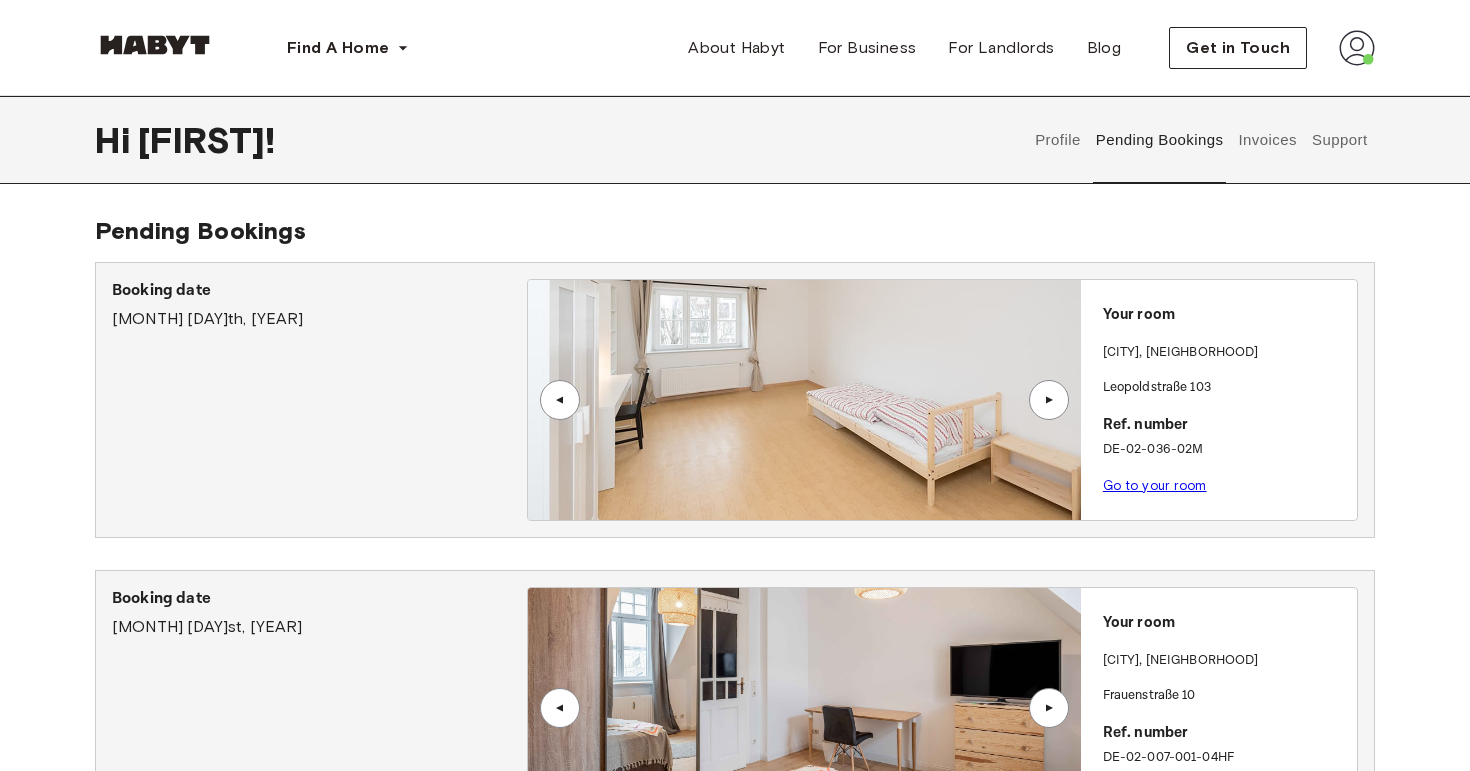 click on "▲" at bounding box center (1049, 400) 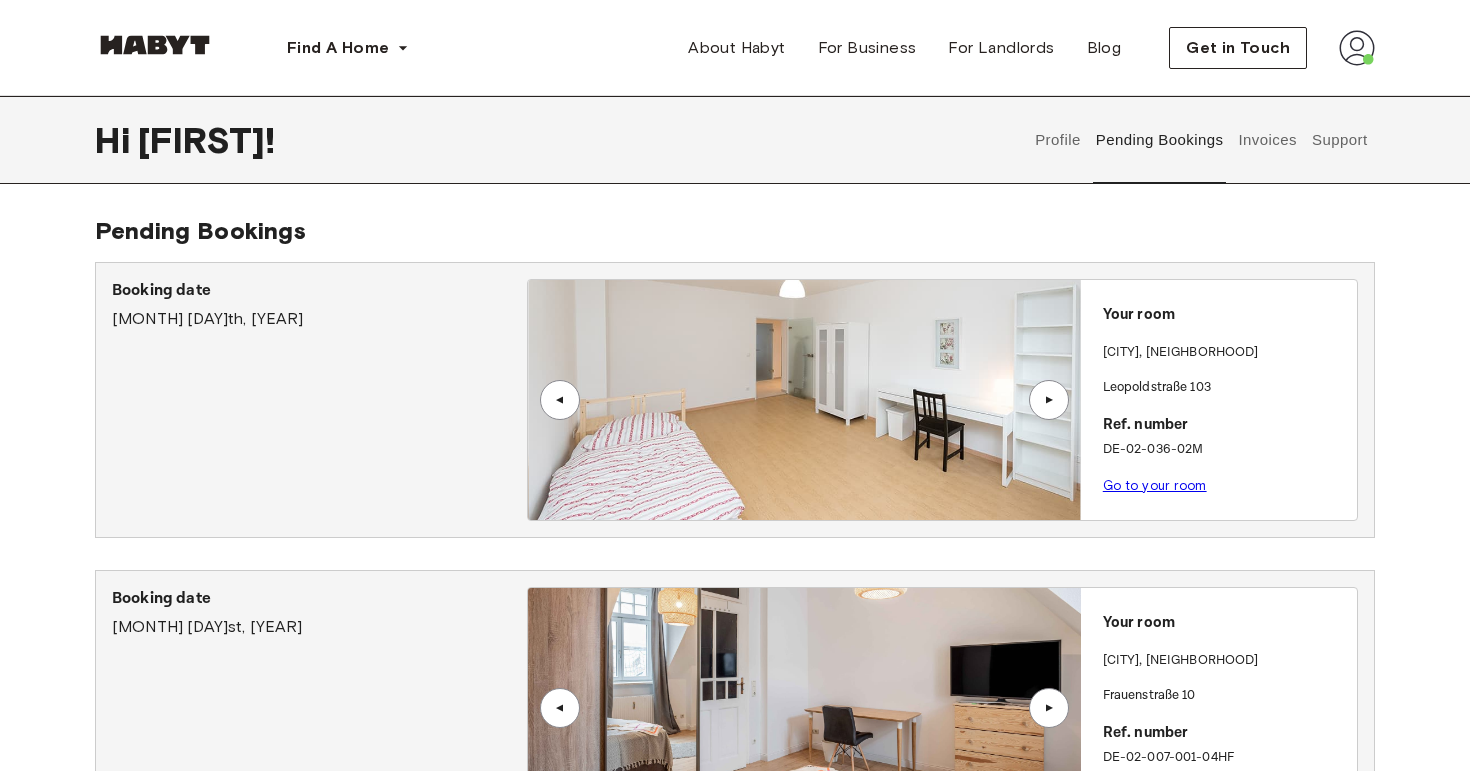 click on "▲" at bounding box center (1049, 400) 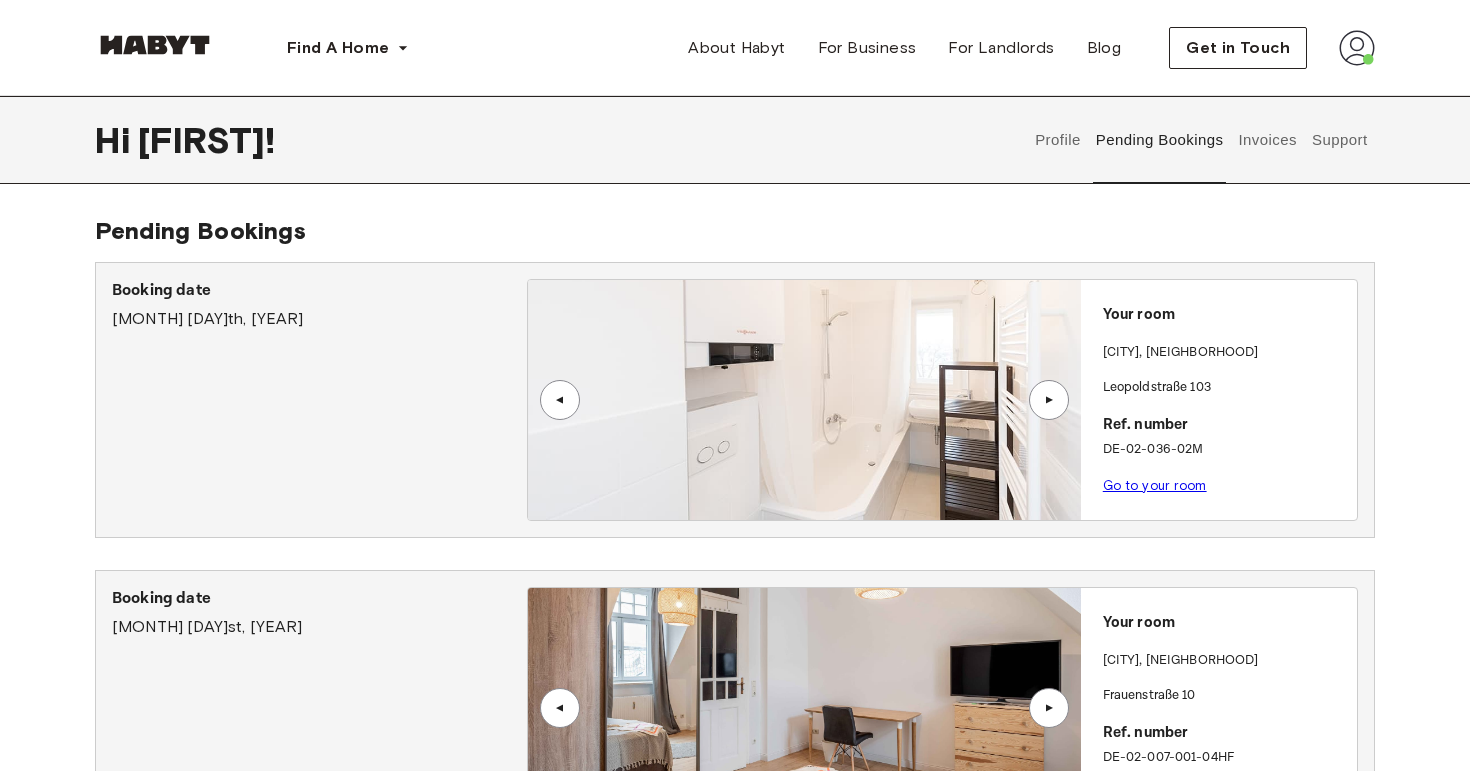 click on "▲" at bounding box center [1049, 400] 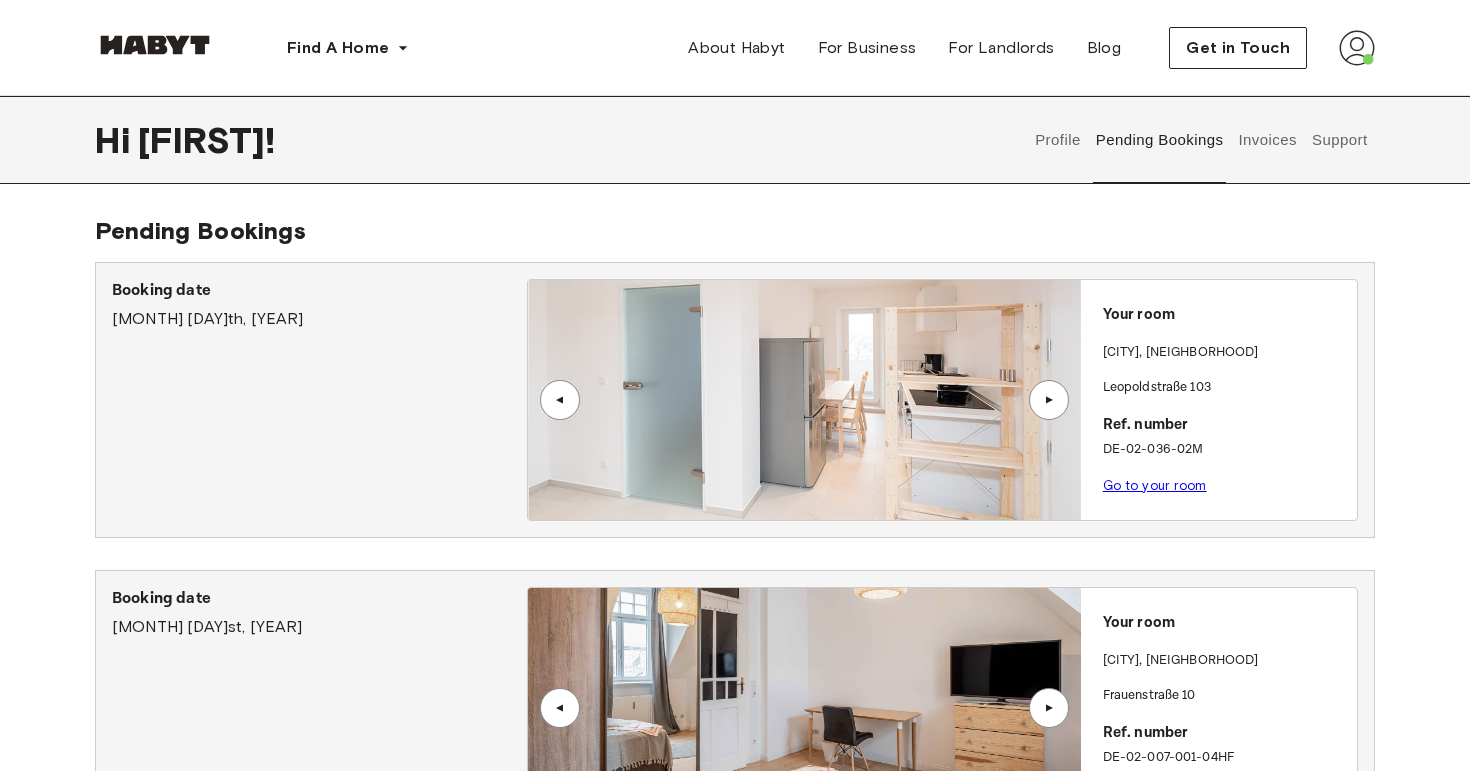 click on "▲" at bounding box center (1049, 400) 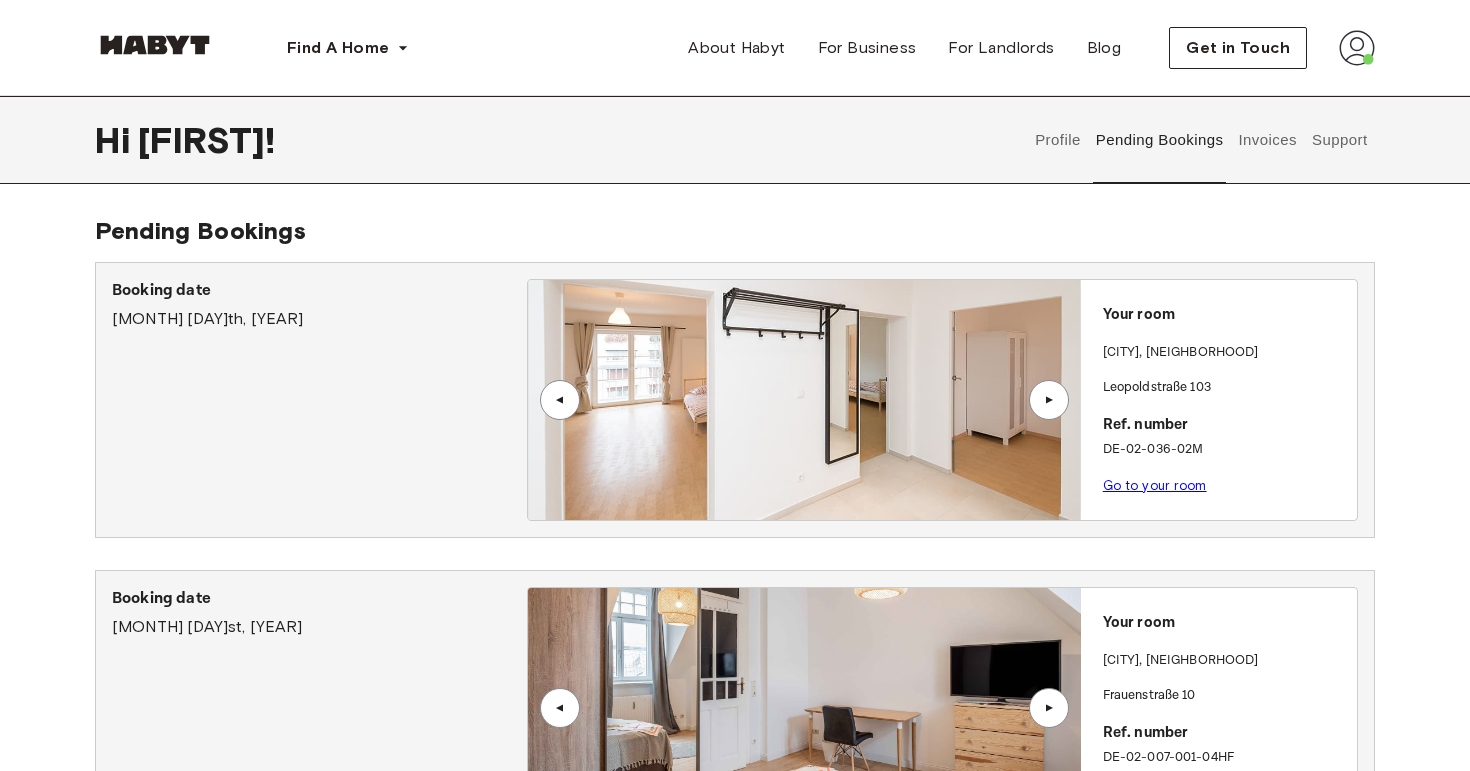 click on "▲" at bounding box center [1049, 400] 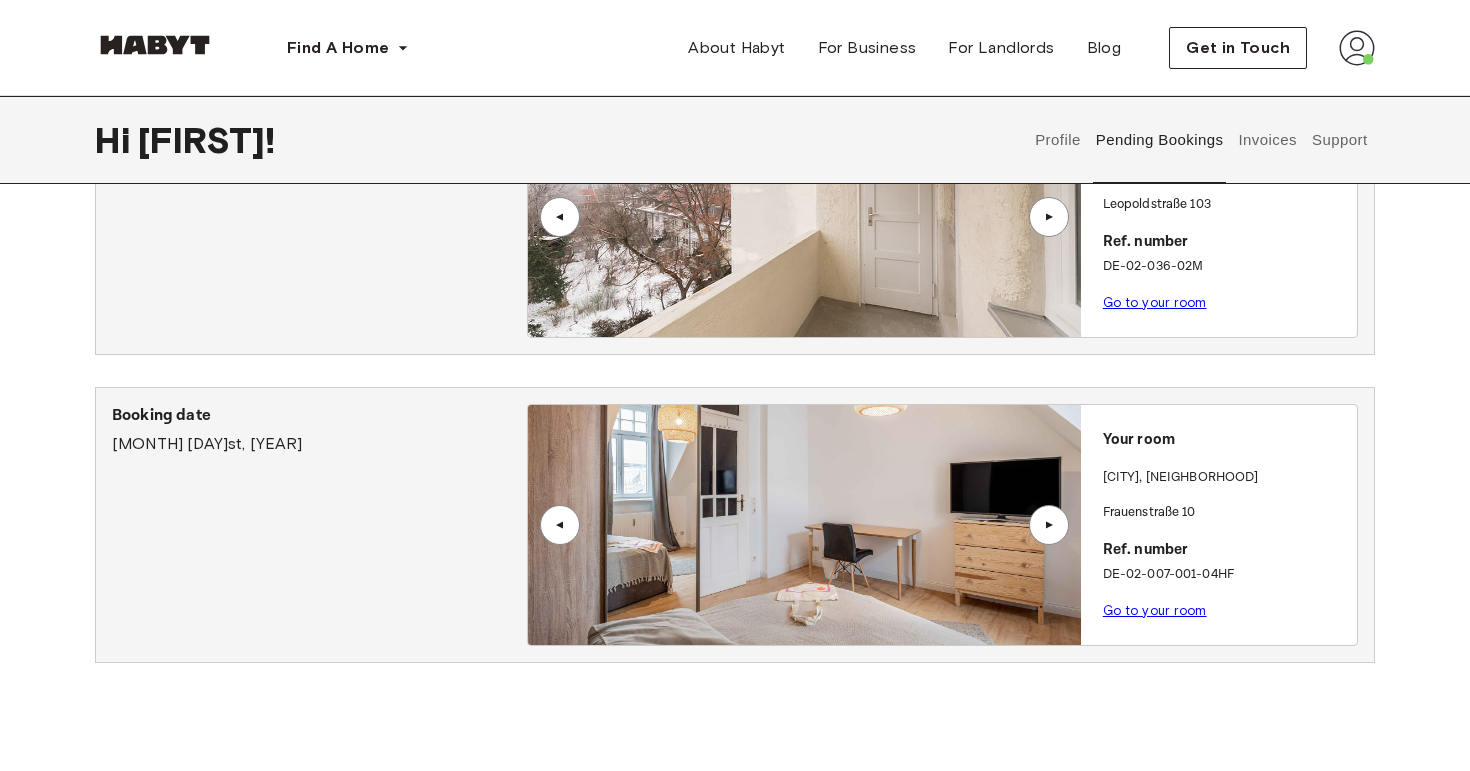 scroll, scrollTop: 188, scrollLeft: 0, axis: vertical 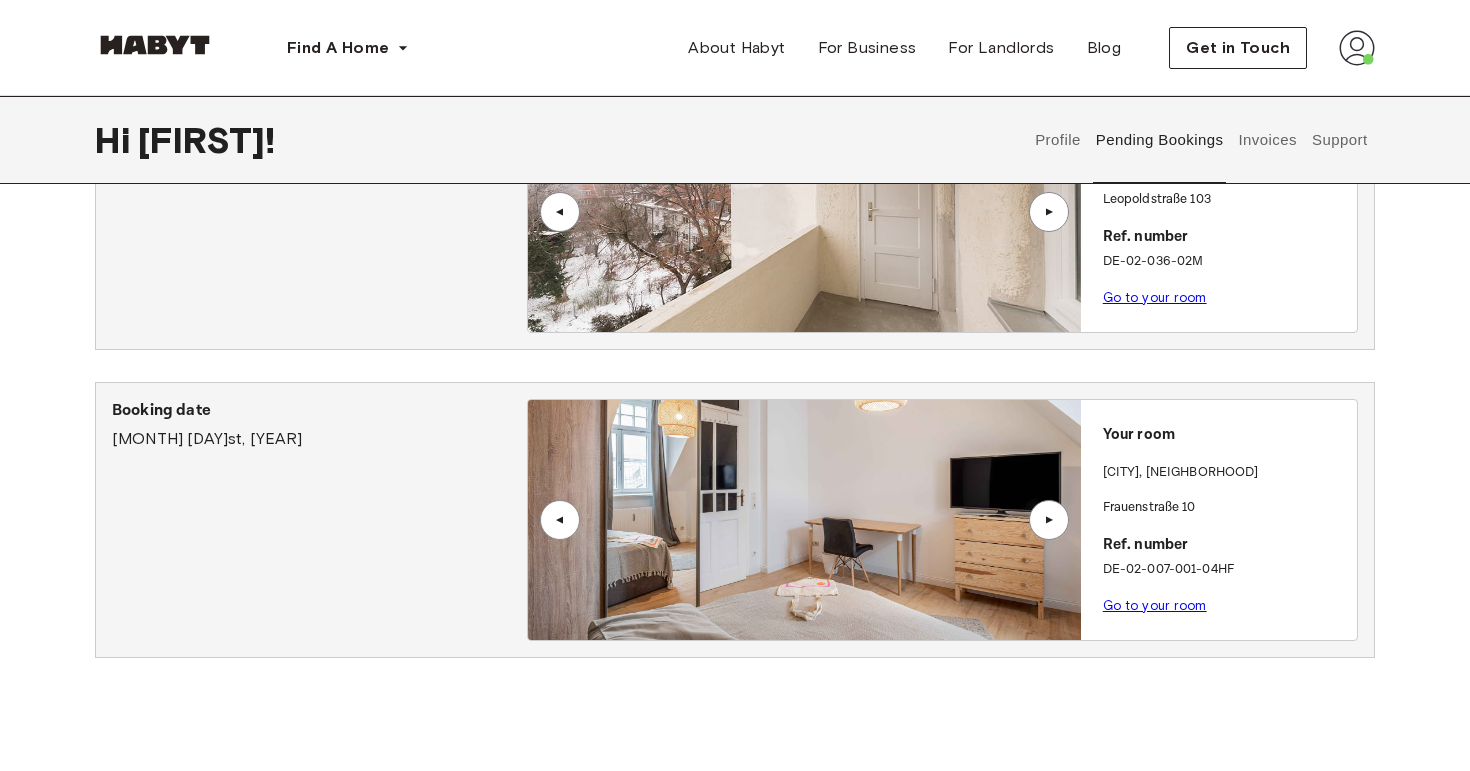 click on "▲" at bounding box center [1049, 520] 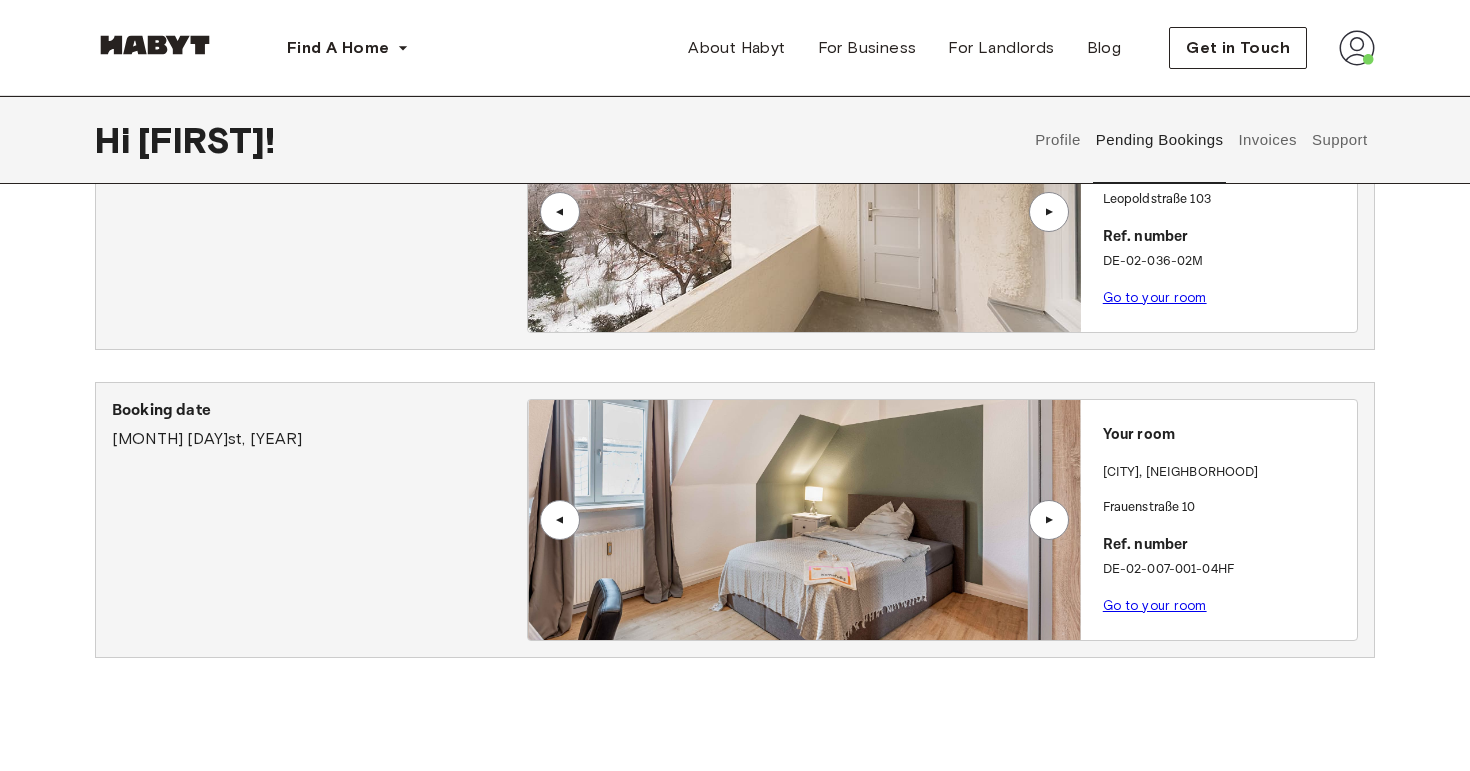 click on "▲" at bounding box center [560, 520] 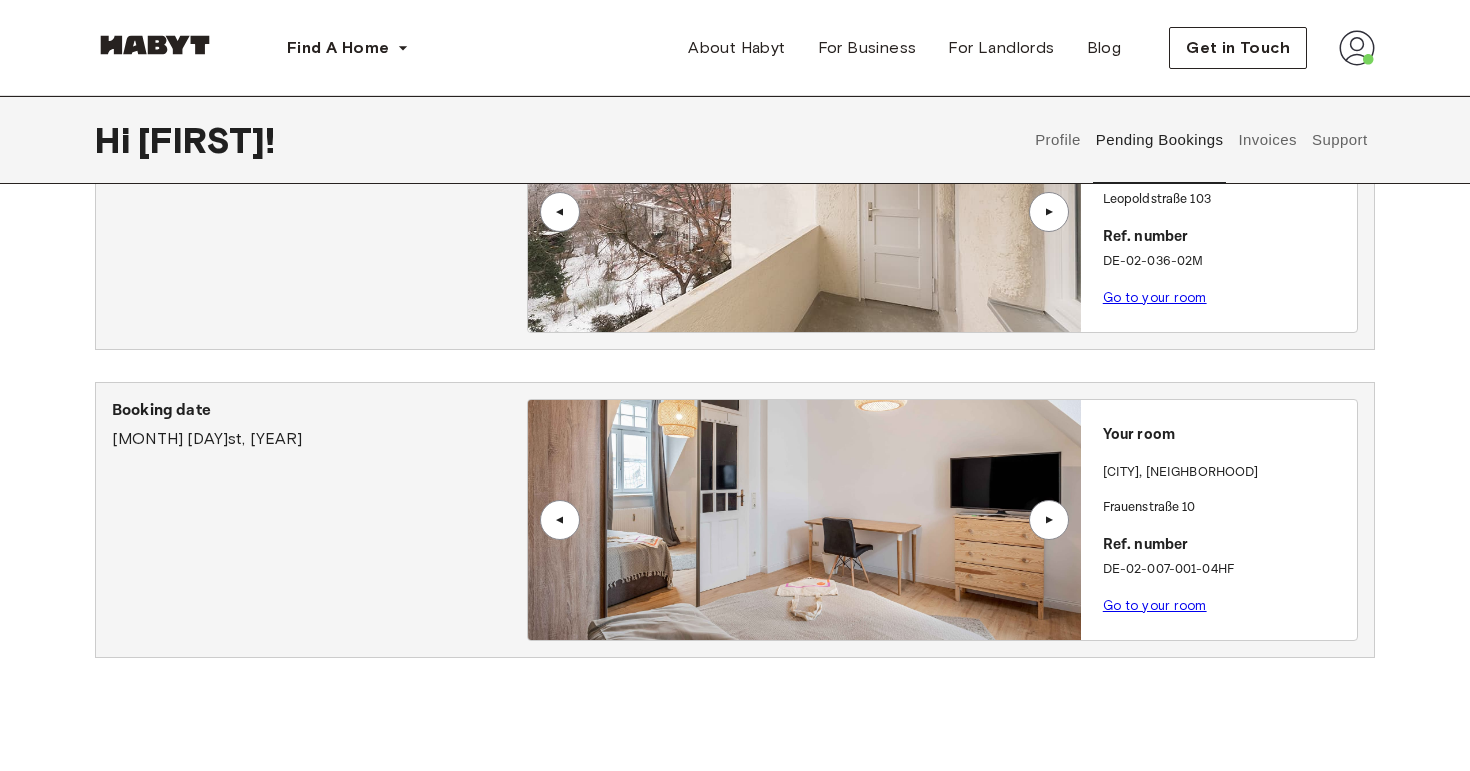 click on "▲" at bounding box center (1049, 520) 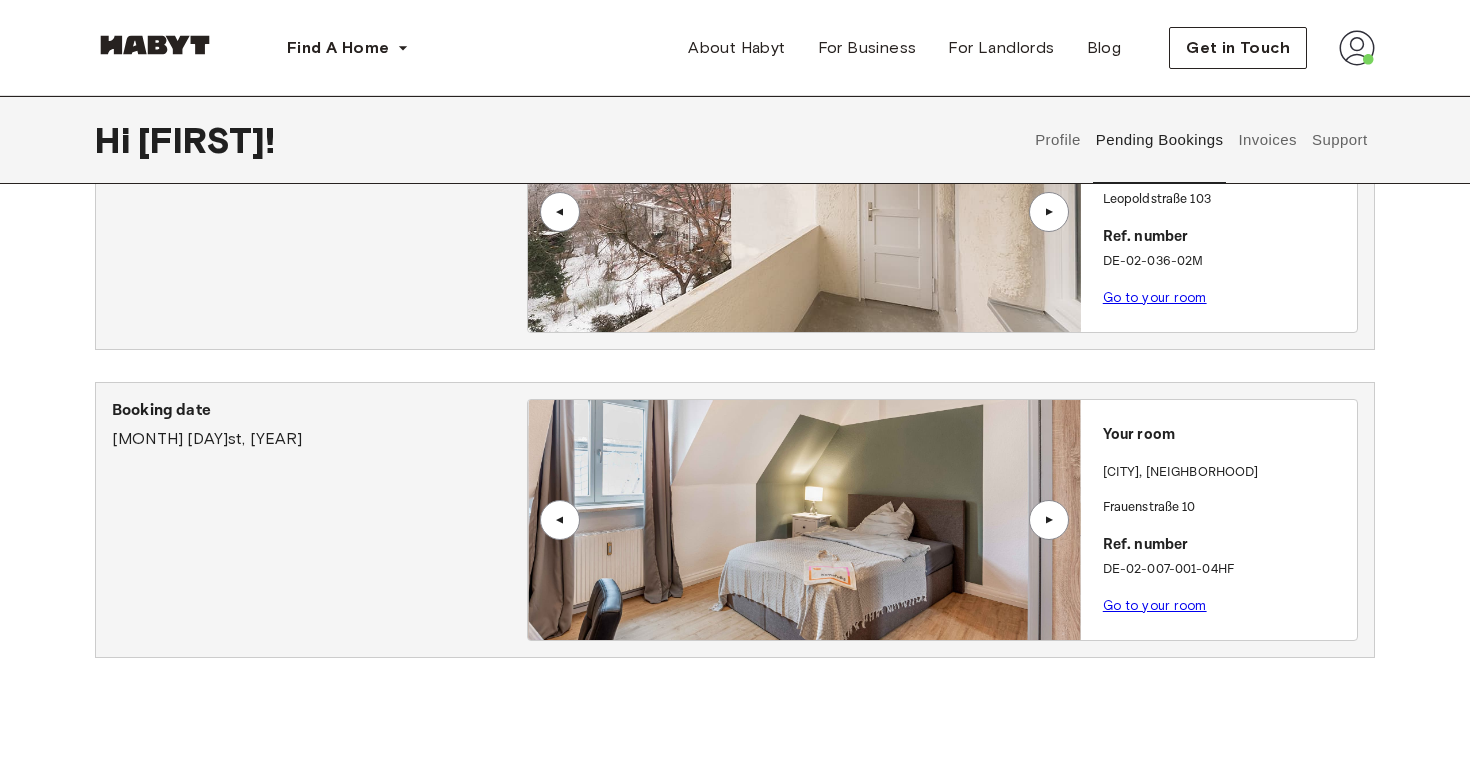 click on "▲" at bounding box center [1049, 520] 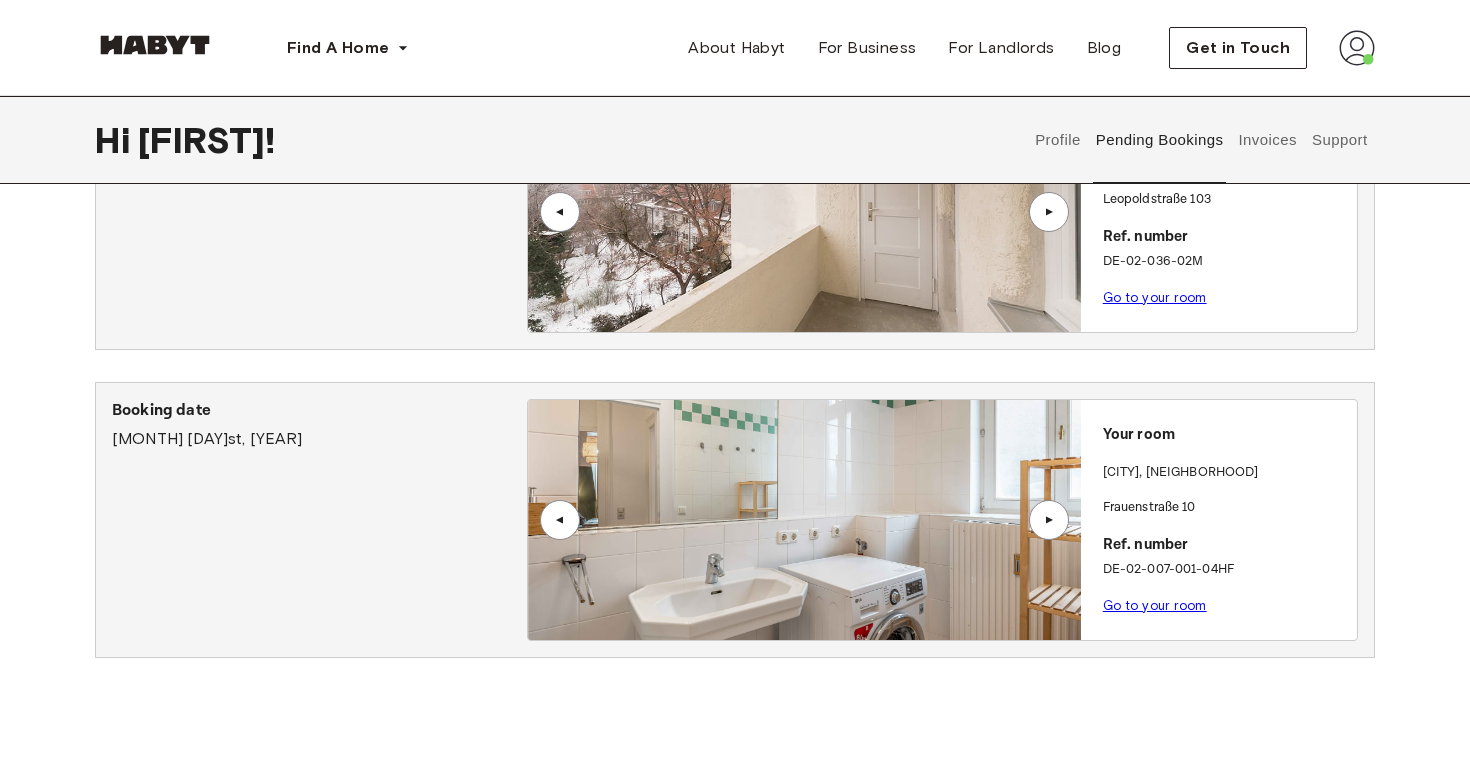 click on "▲" at bounding box center [1049, 520] 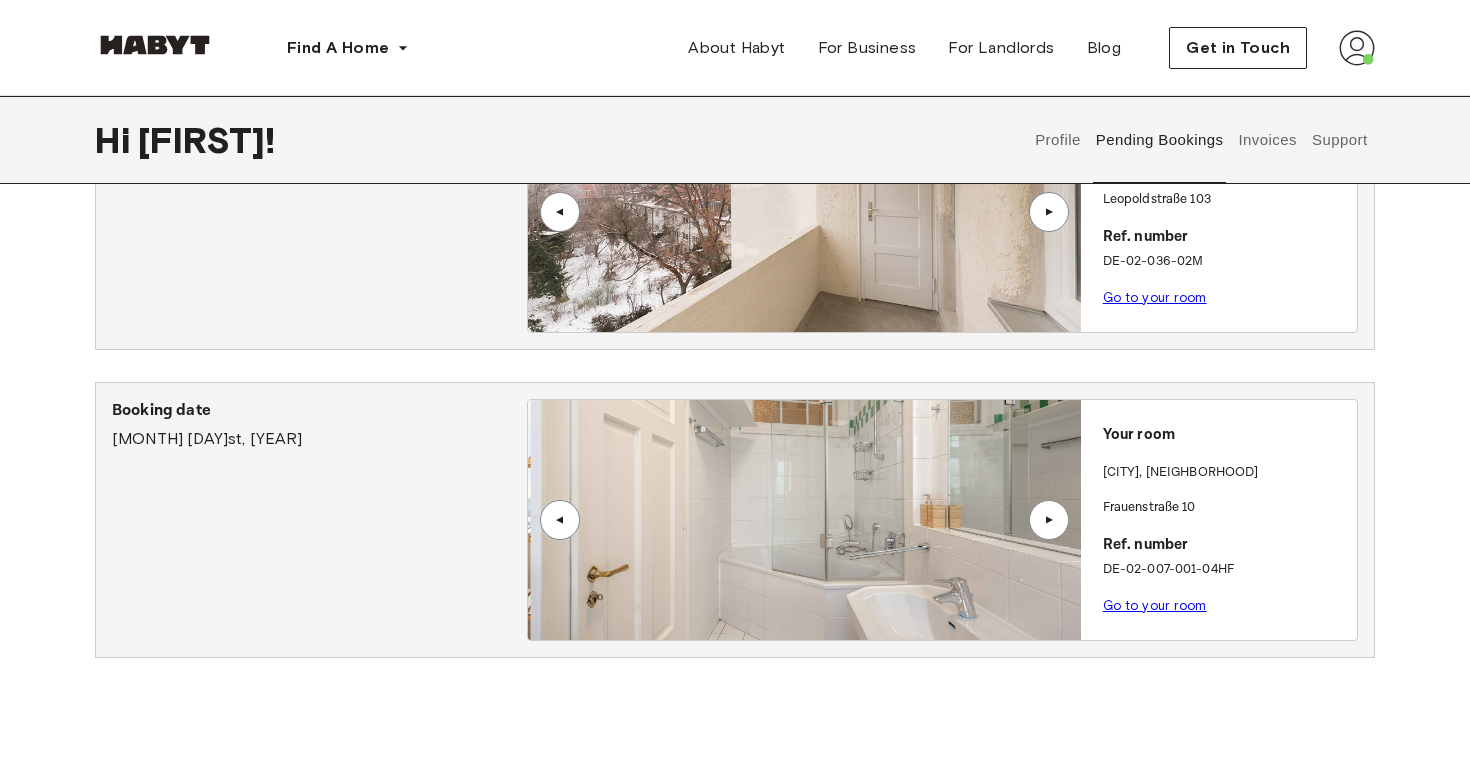 click on "▲" at bounding box center (1049, 520) 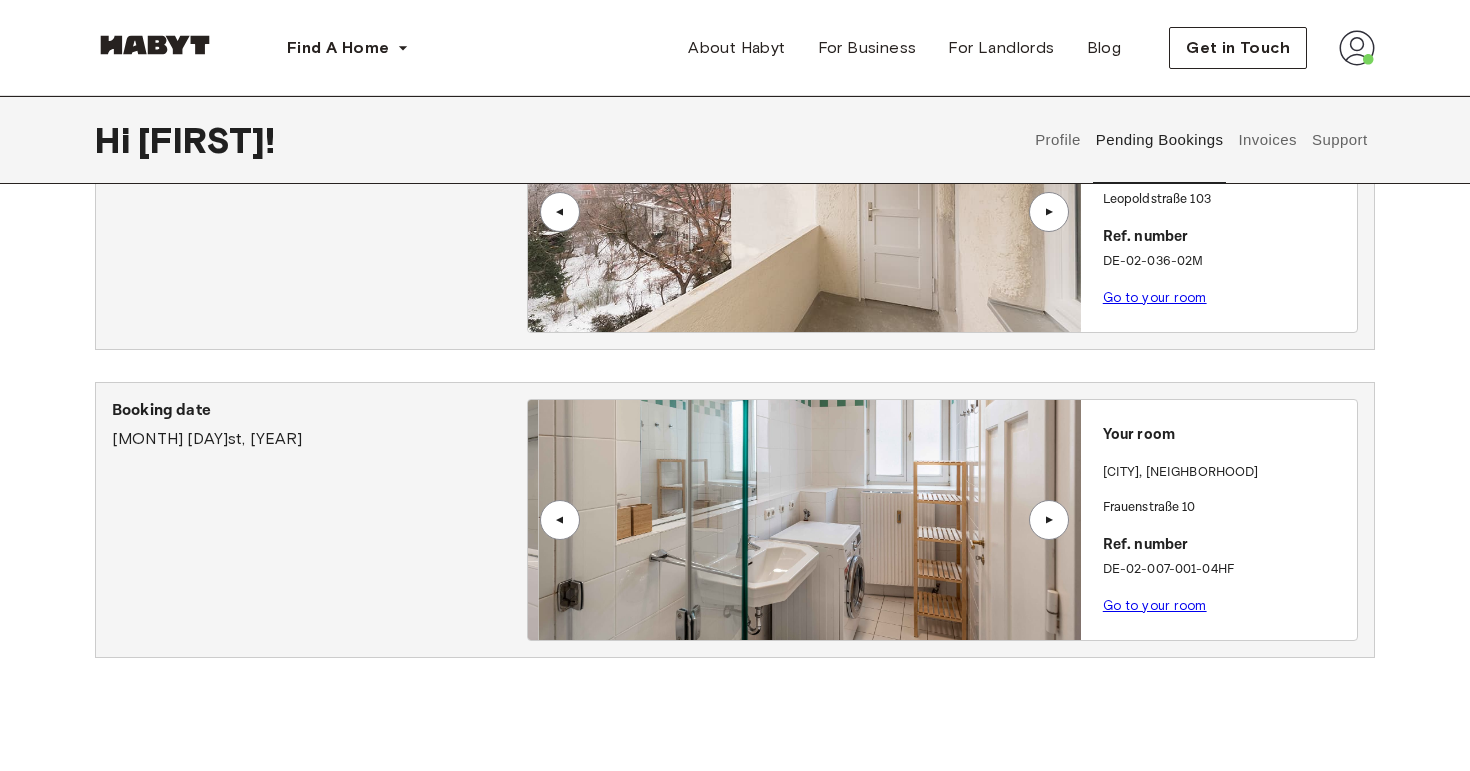 click on "▲" at bounding box center (1049, 520) 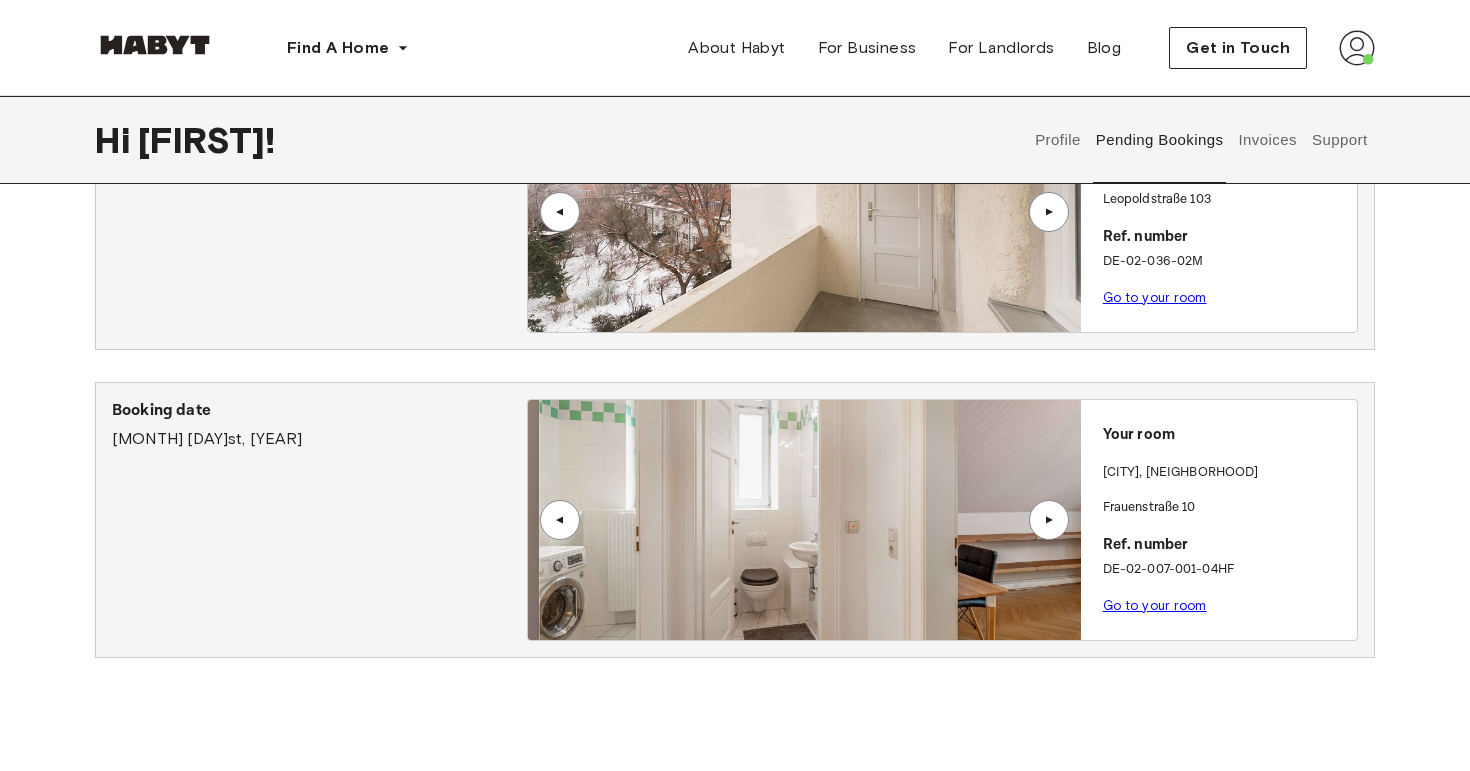 click on "▲" at bounding box center [1049, 520] 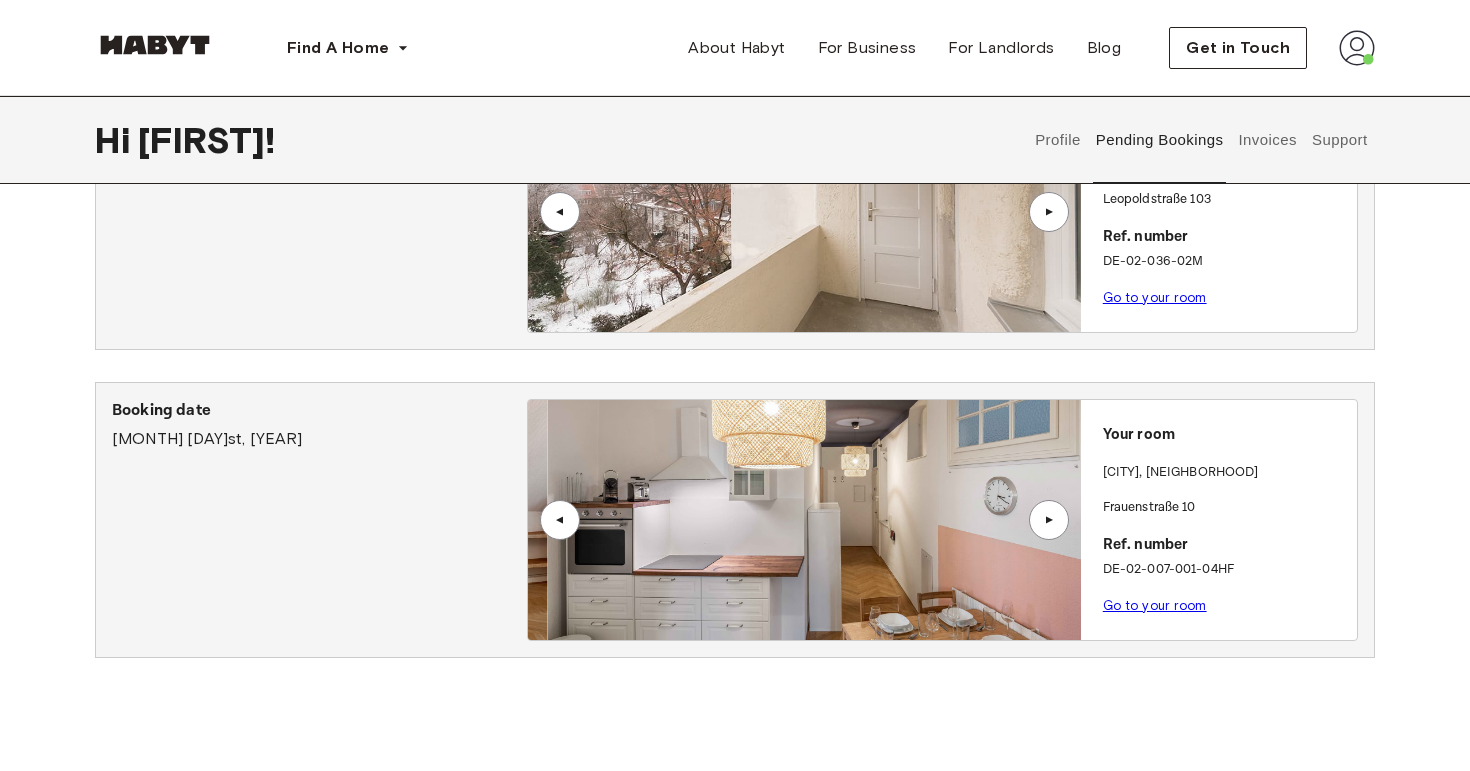 click on "▲" at bounding box center (1049, 520) 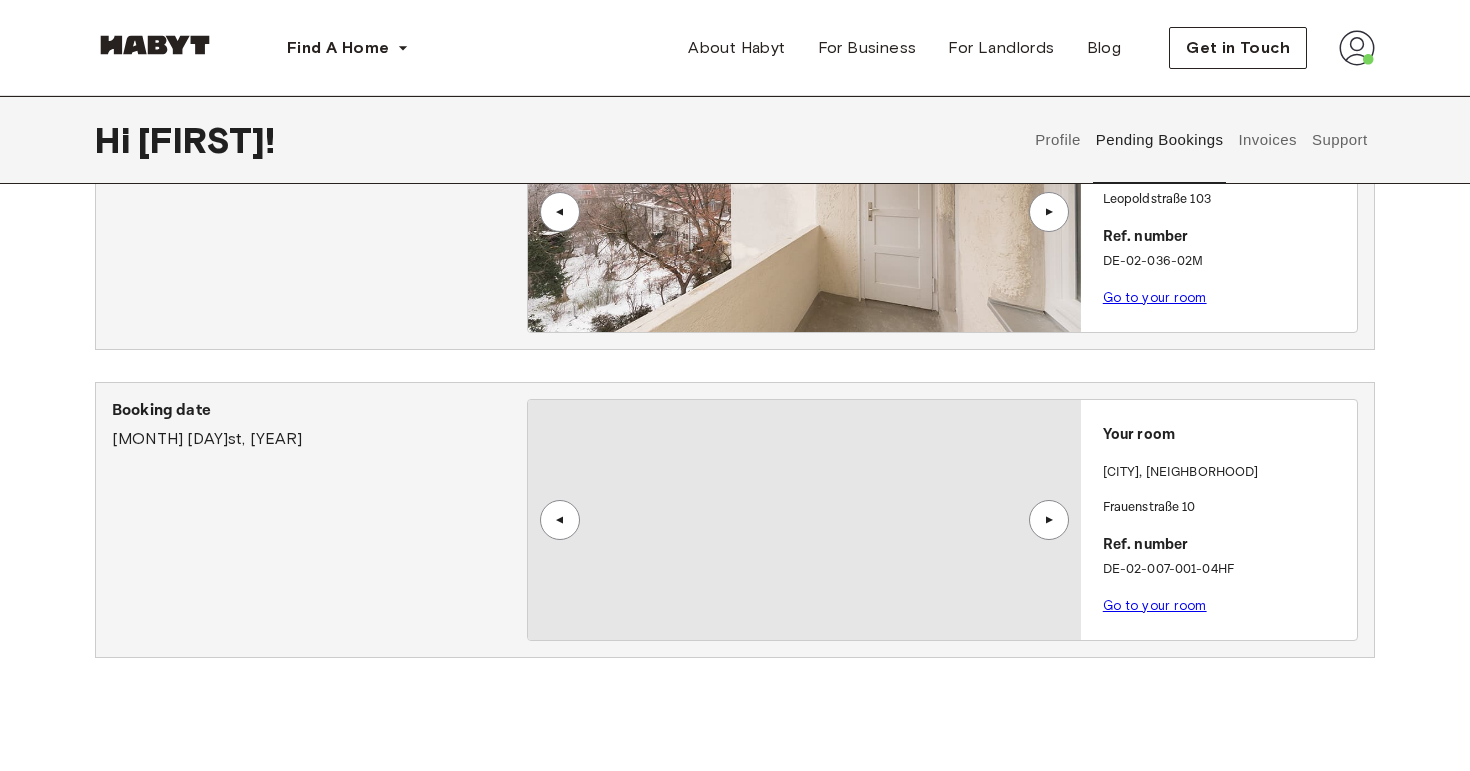 click on "▲" at bounding box center (1049, 520) 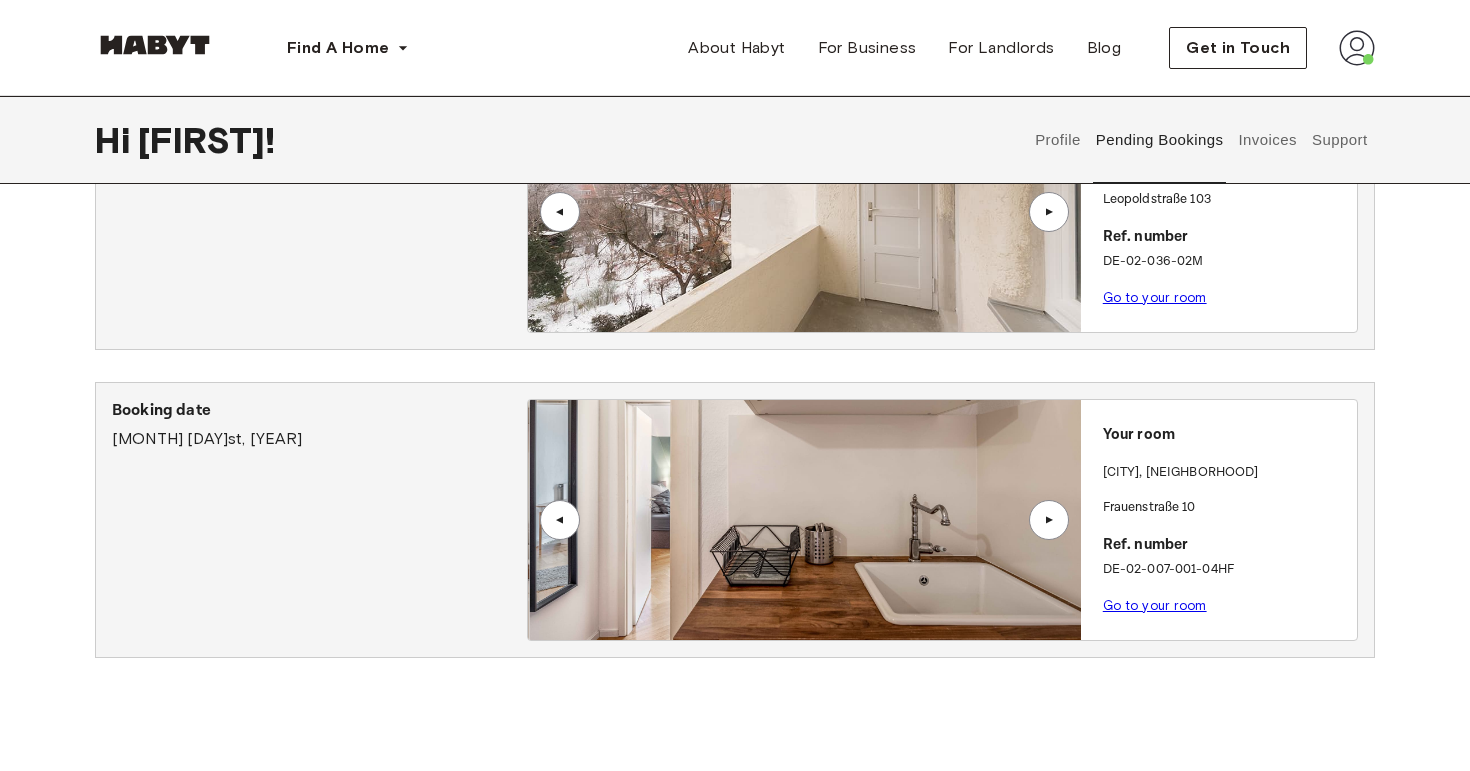 click on "▲" at bounding box center (1049, 520) 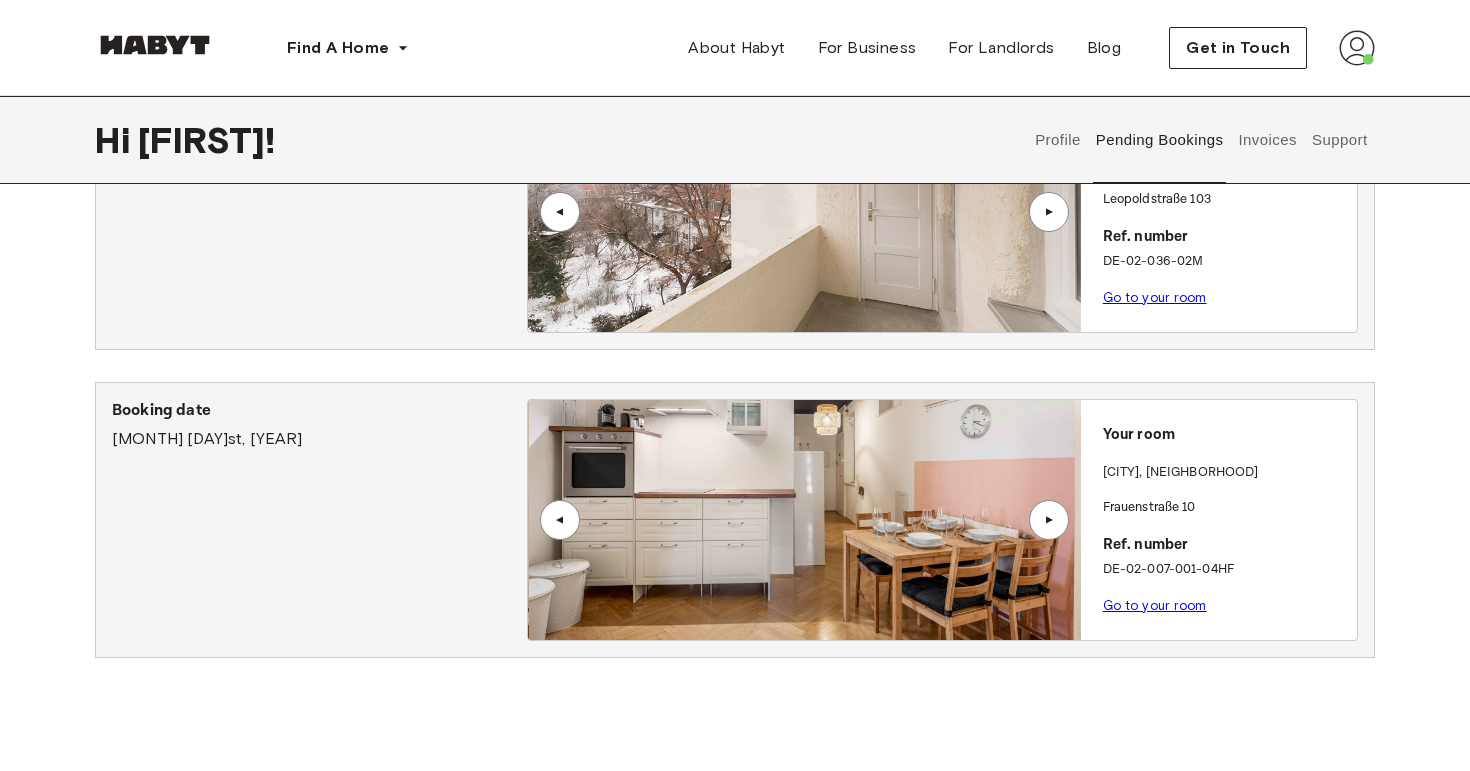 click on "▲" at bounding box center [1049, 520] 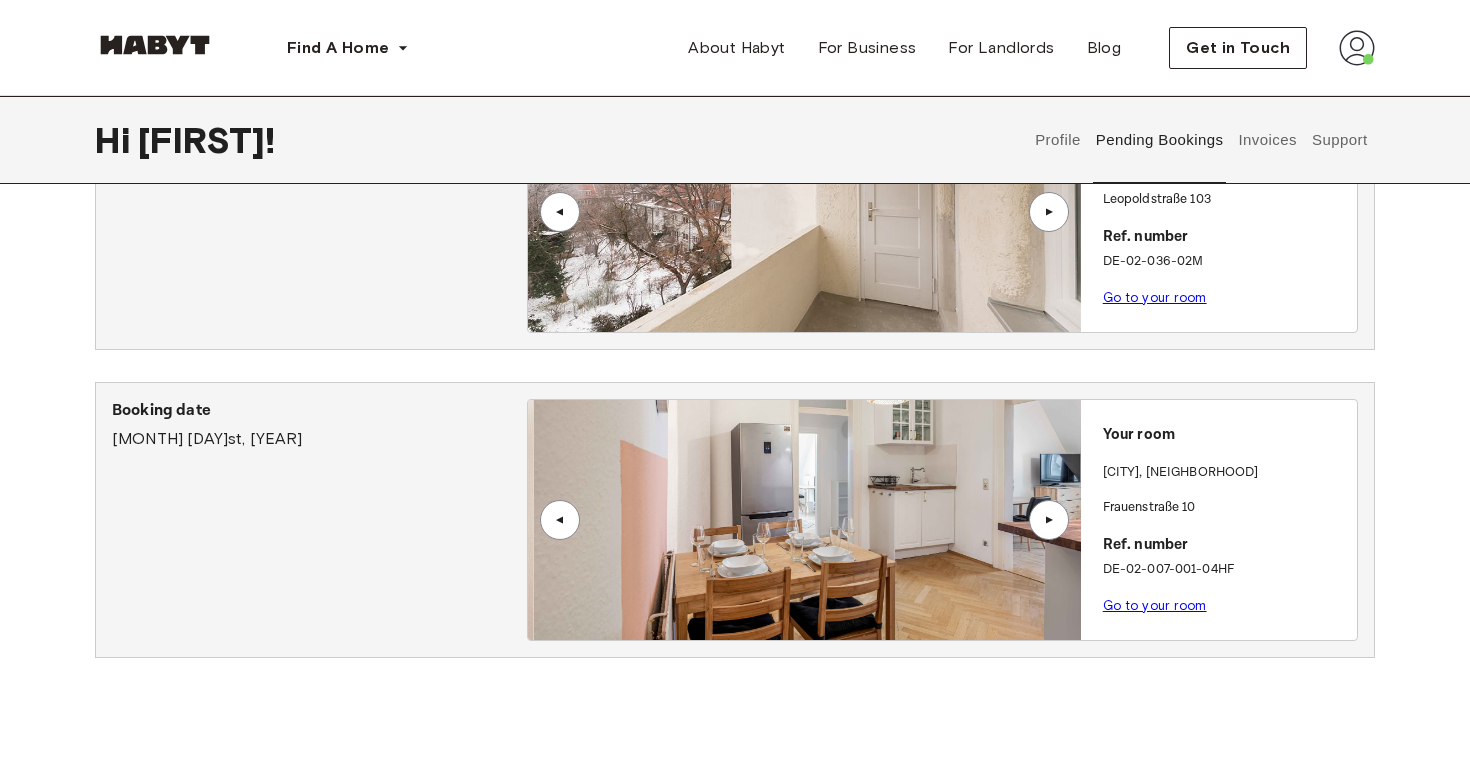 click on "▲" at bounding box center (1049, 520) 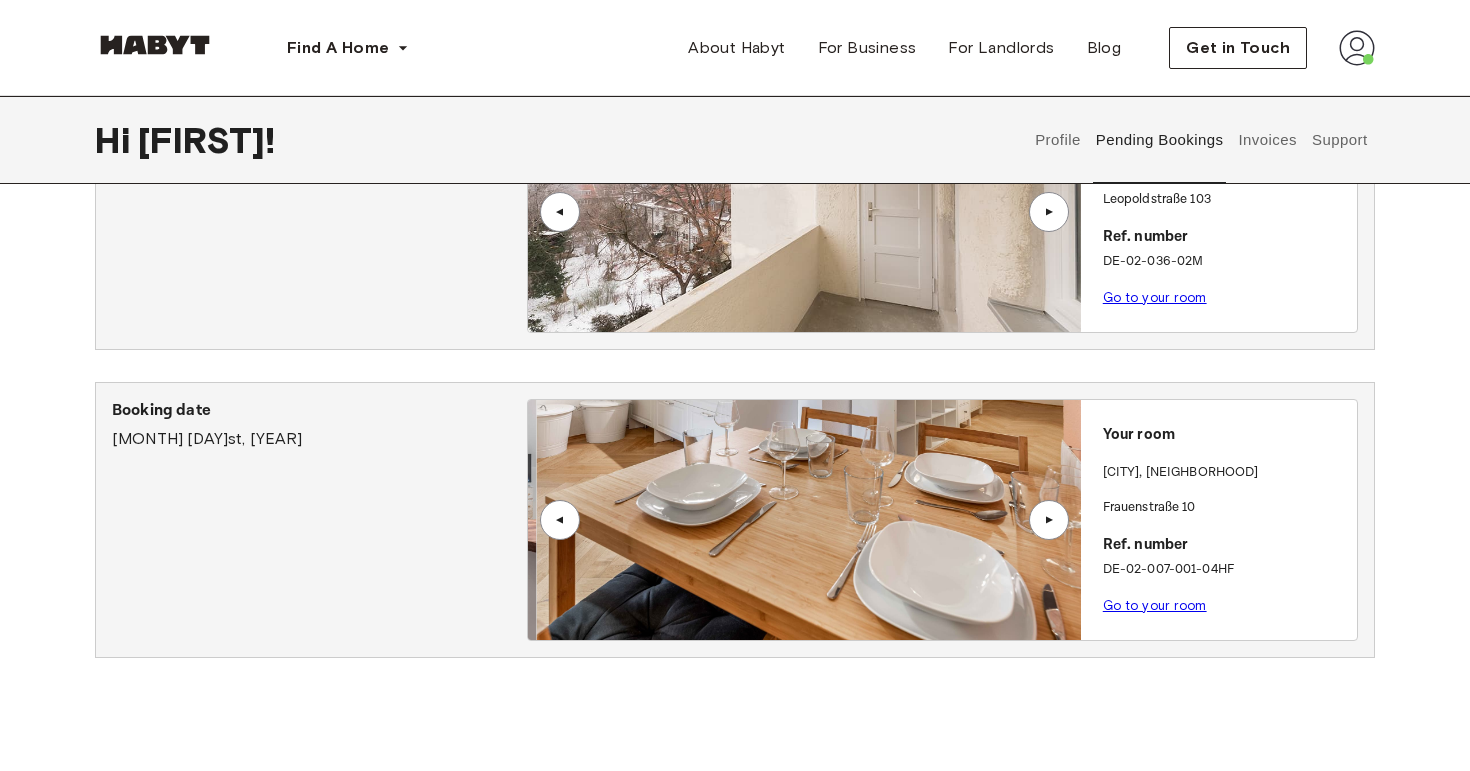 click on "▲" at bounding box center [1049, 520] 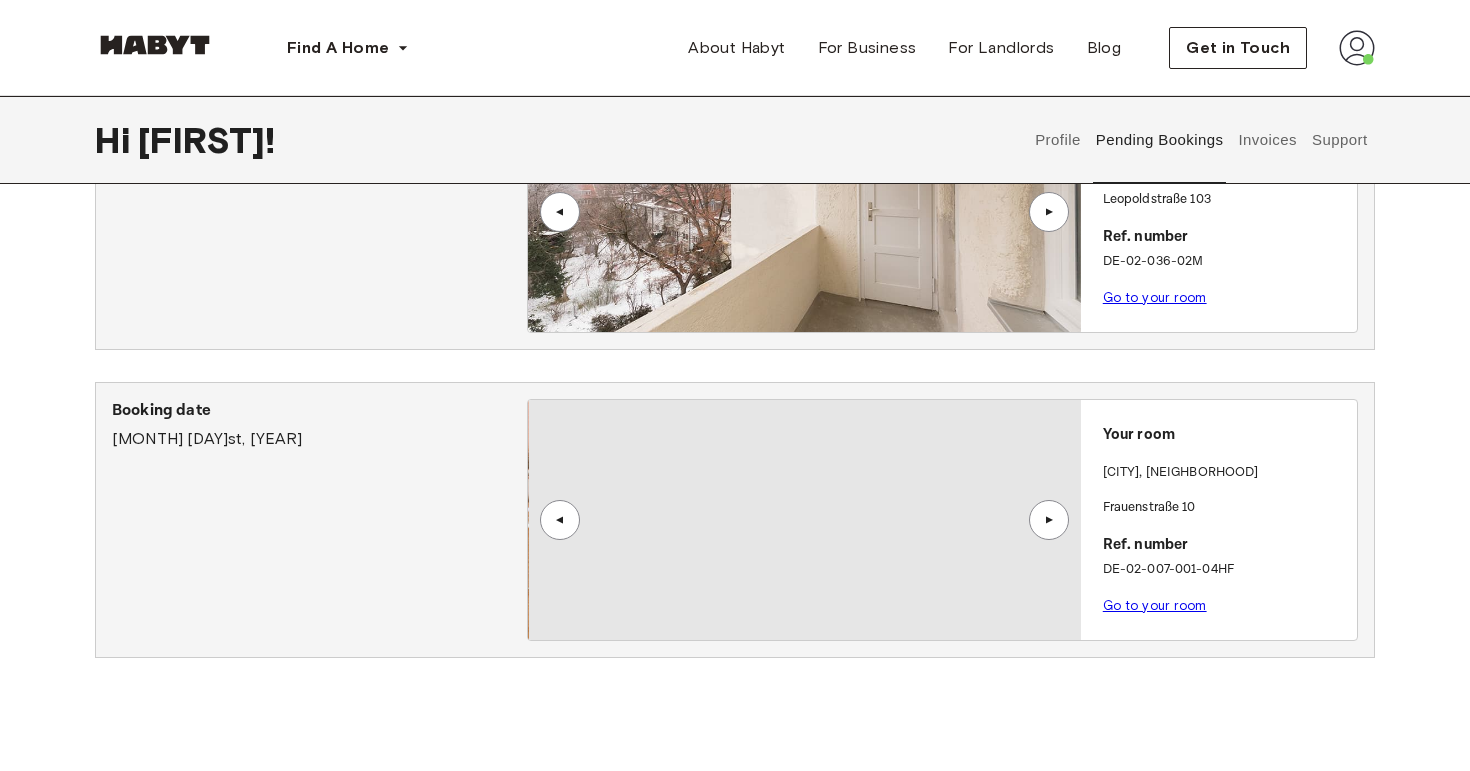 click on "▲" at bounding box center [1049, 520] 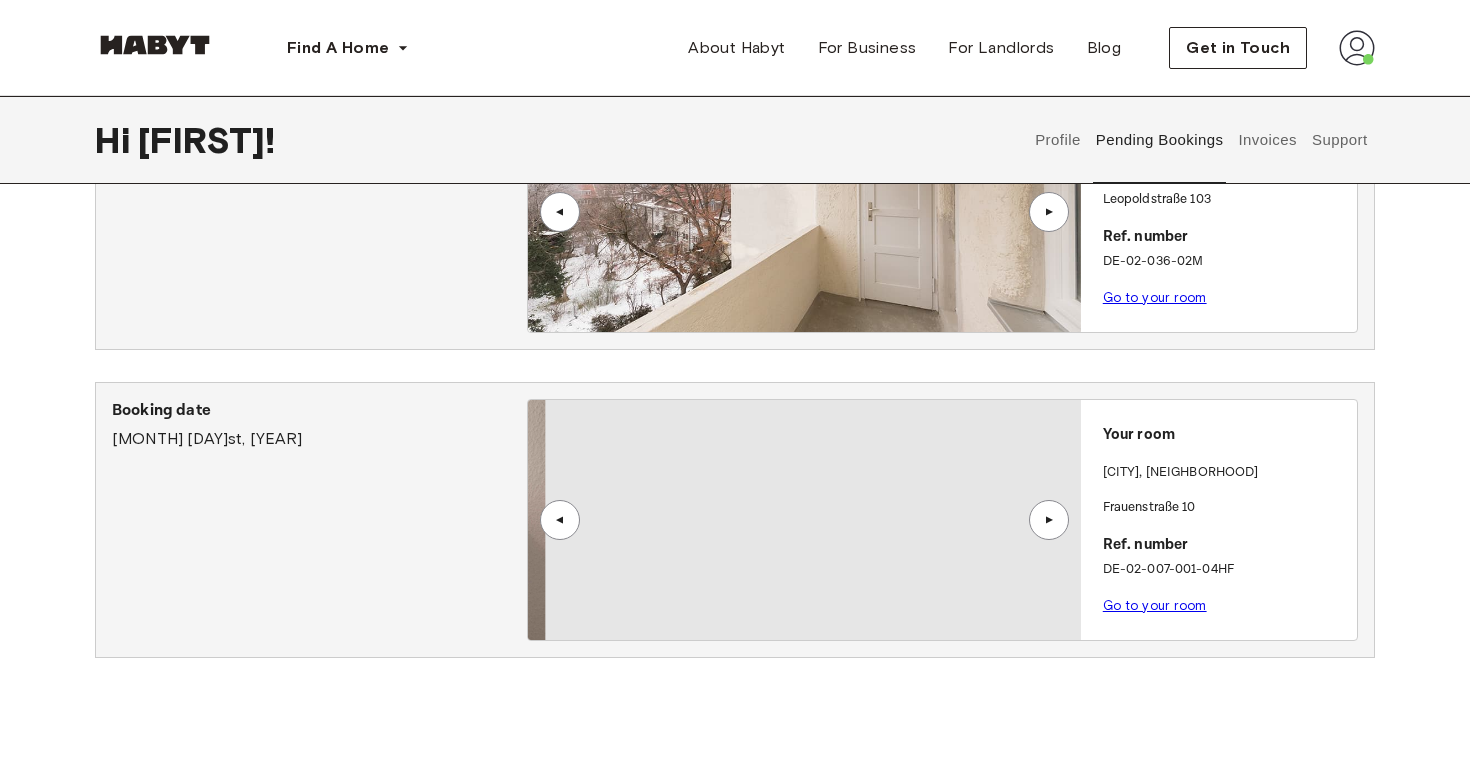 click on "▲" at bounding box center (1049, 520) 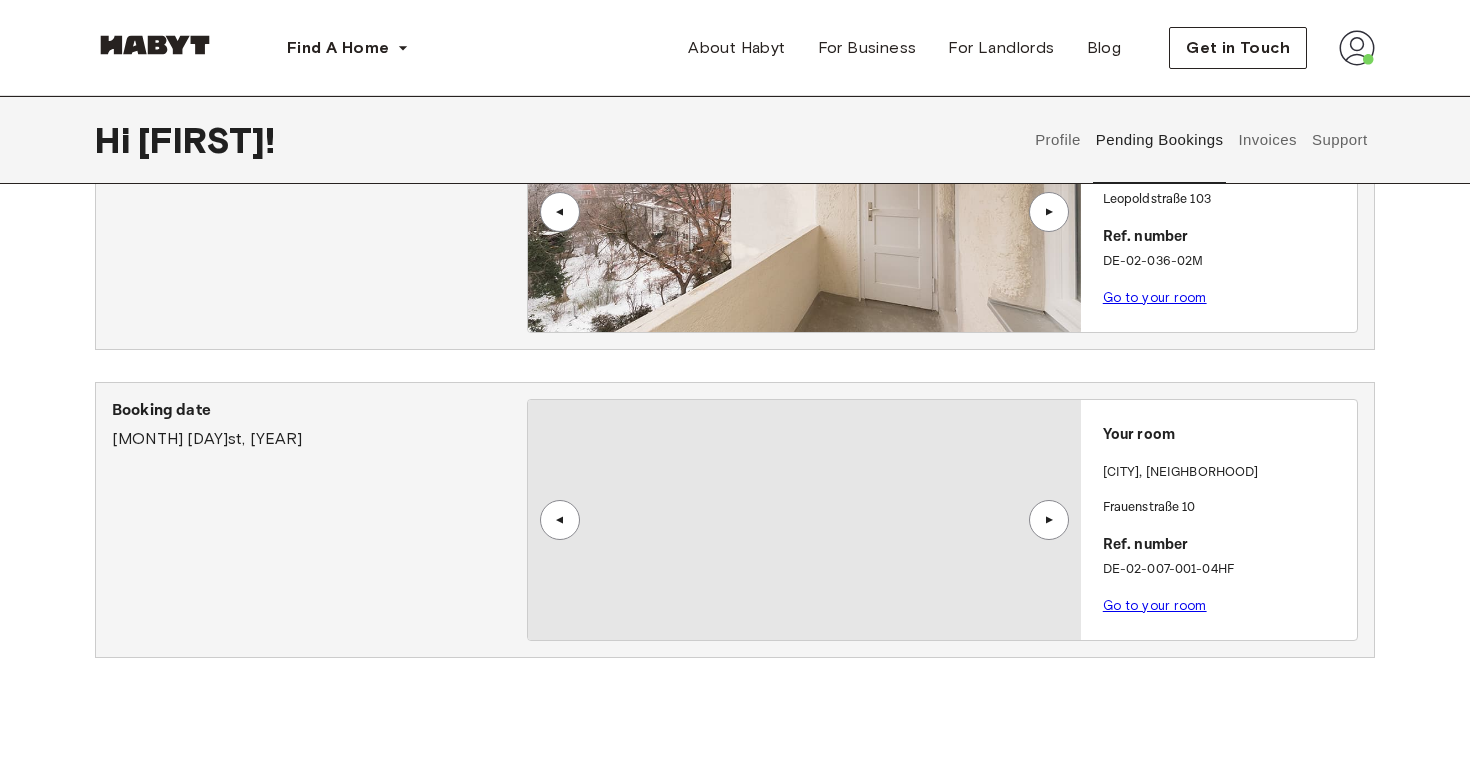 click on "▲" at bounding box center (1049, 520) 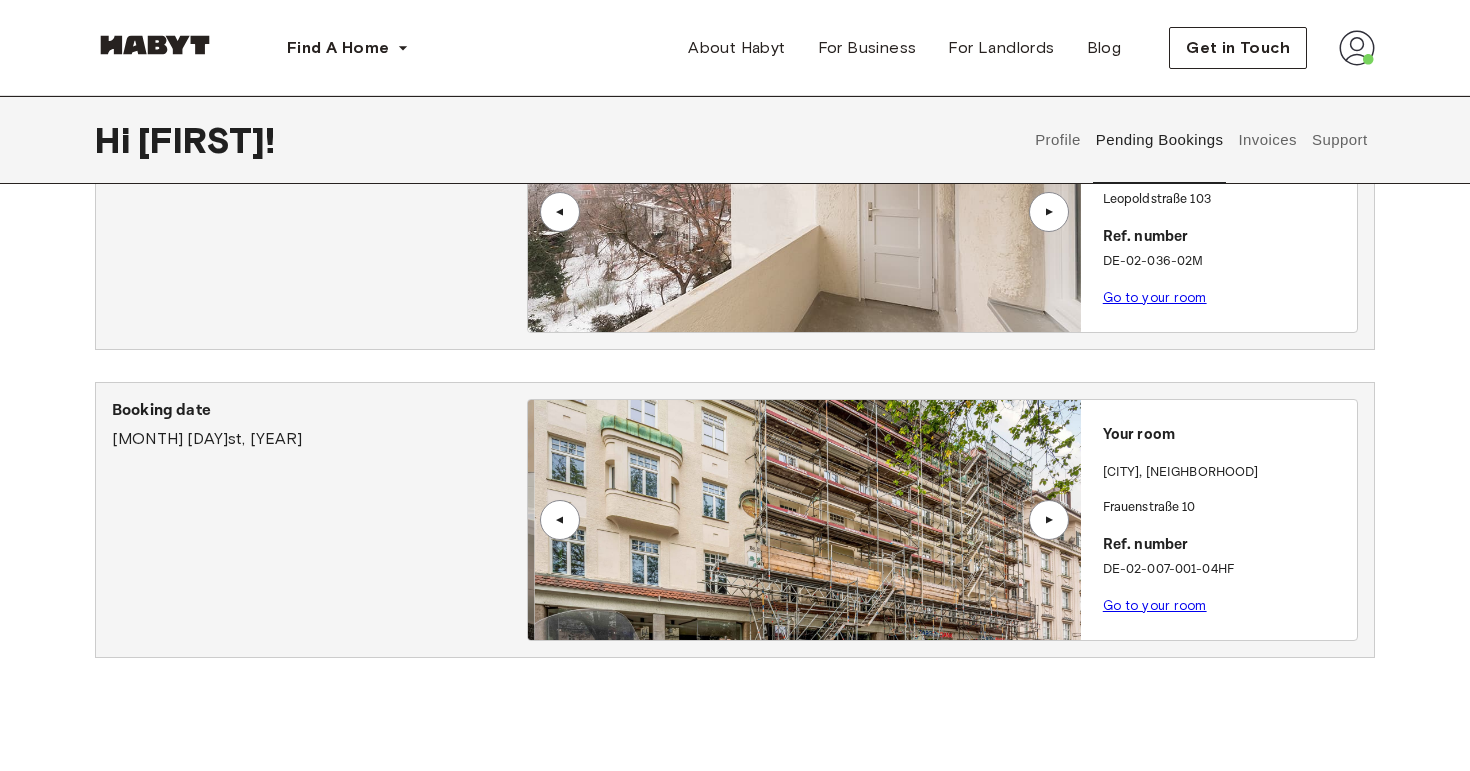 click on "▲" at bounding box center [1049, 520] 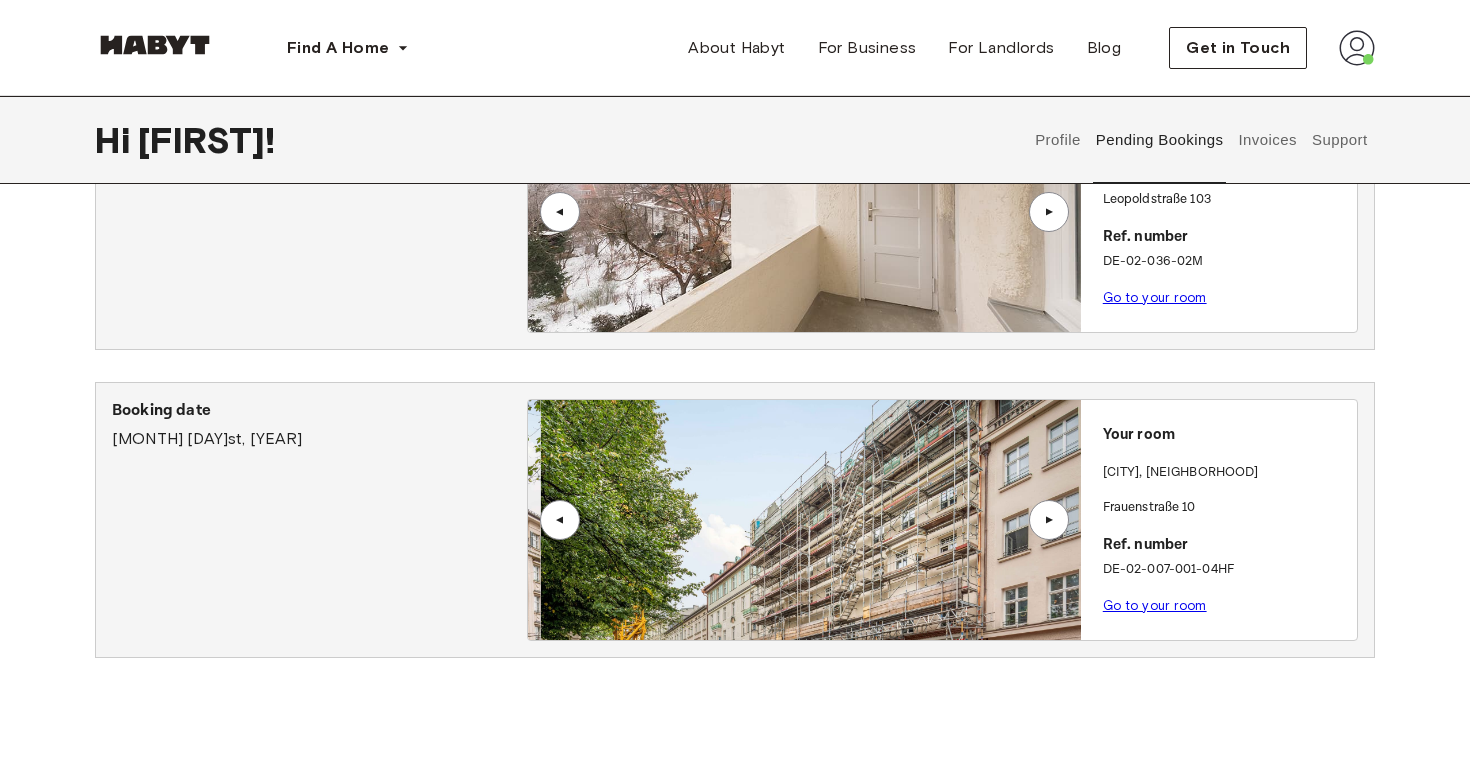 click on "▲" at bounding box center [1049, 520] 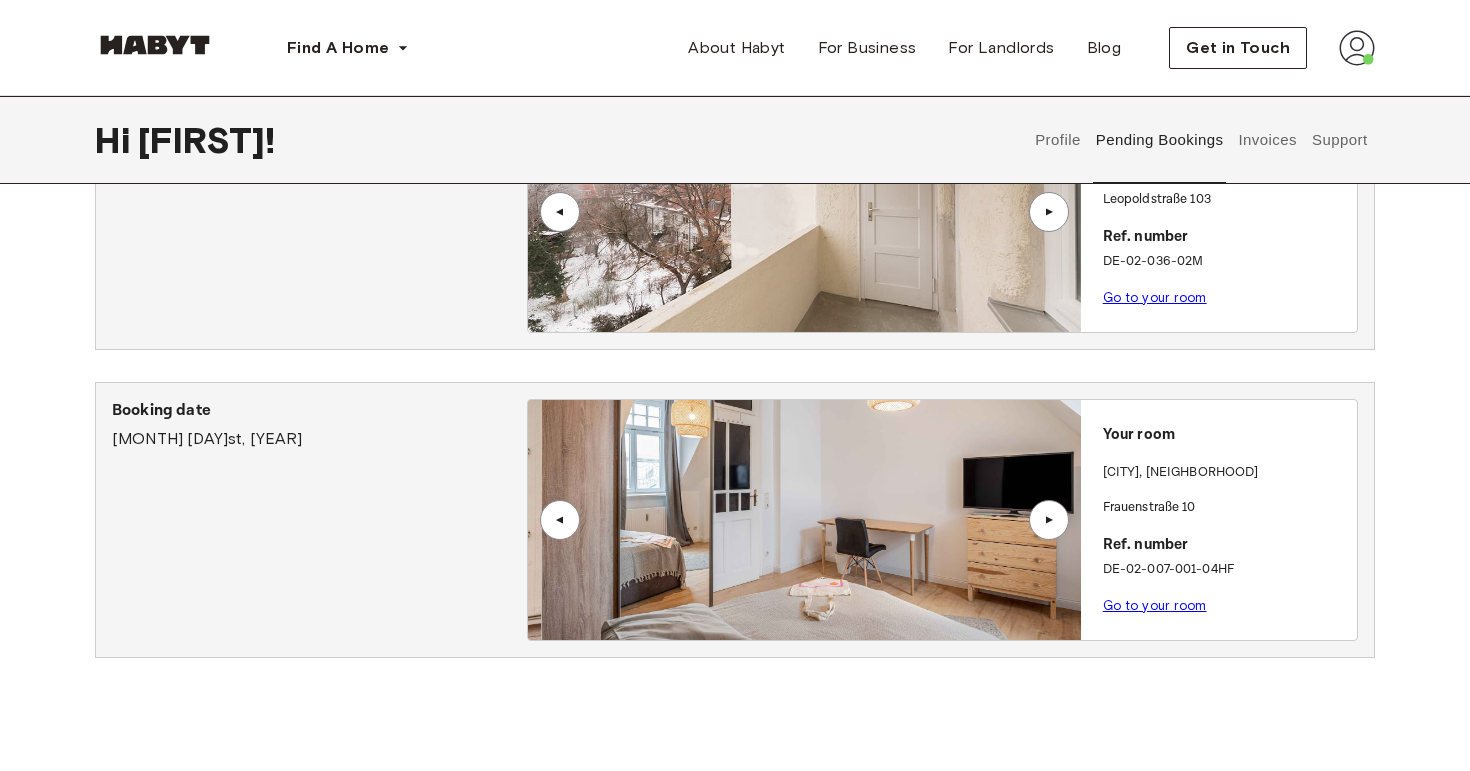 click on "▲" at bounding box center [1049, 520] 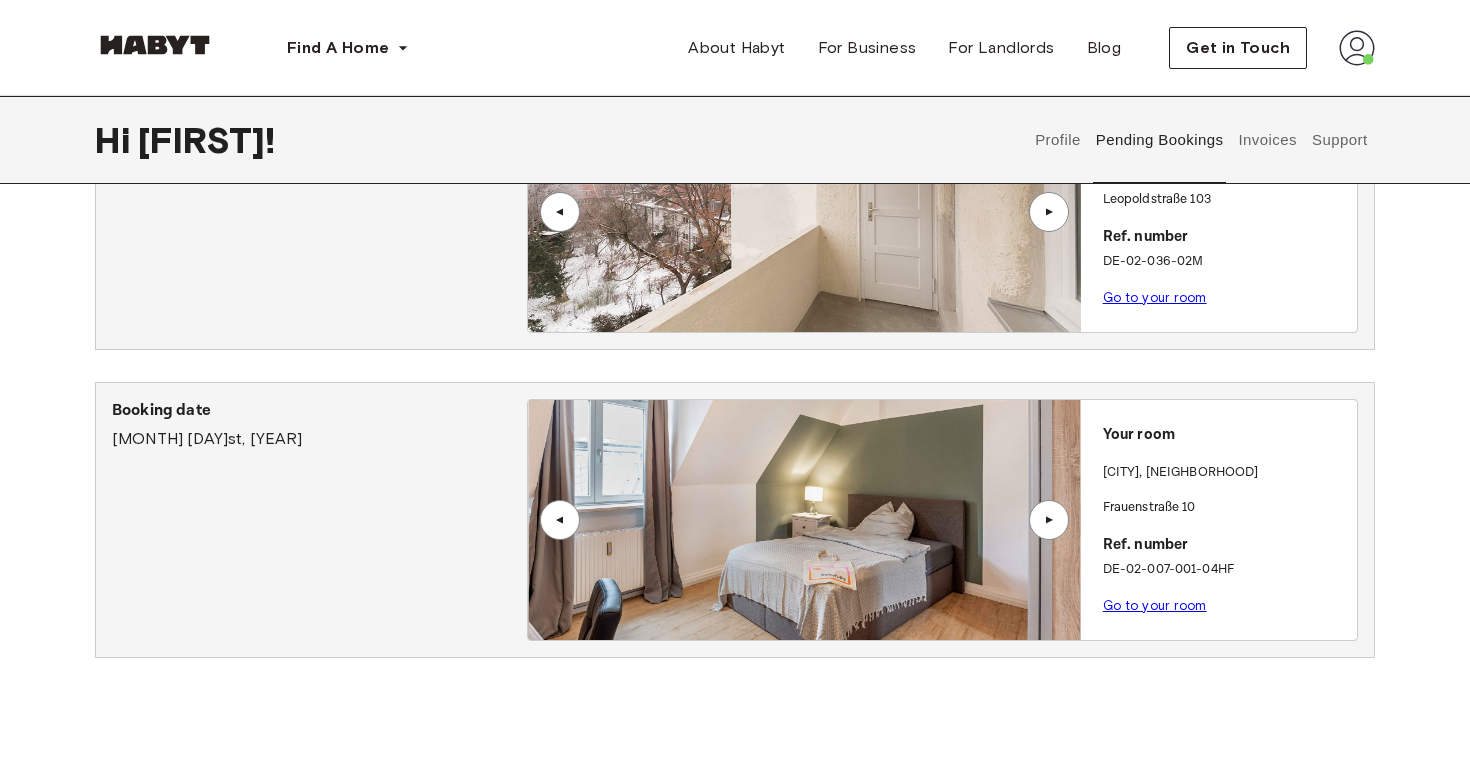 click on "Your room [CITY] , [NEIGHBORHOOD] [STREET] [NUMBER] Ref. number [REF] Go to your room" at bounding box center [1219, 514] 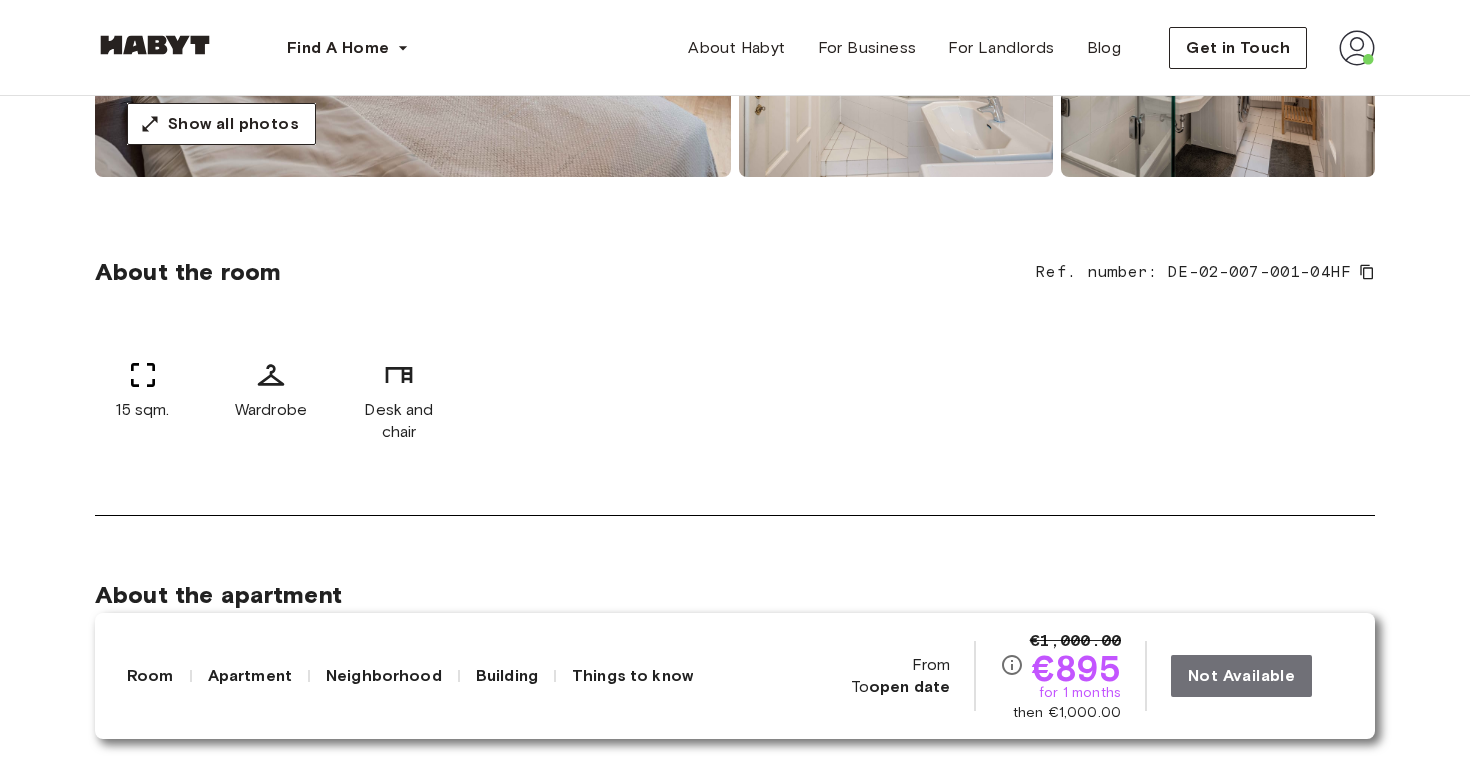 scroll, scrollTop: 0, scrollLeft: 0, axis: both 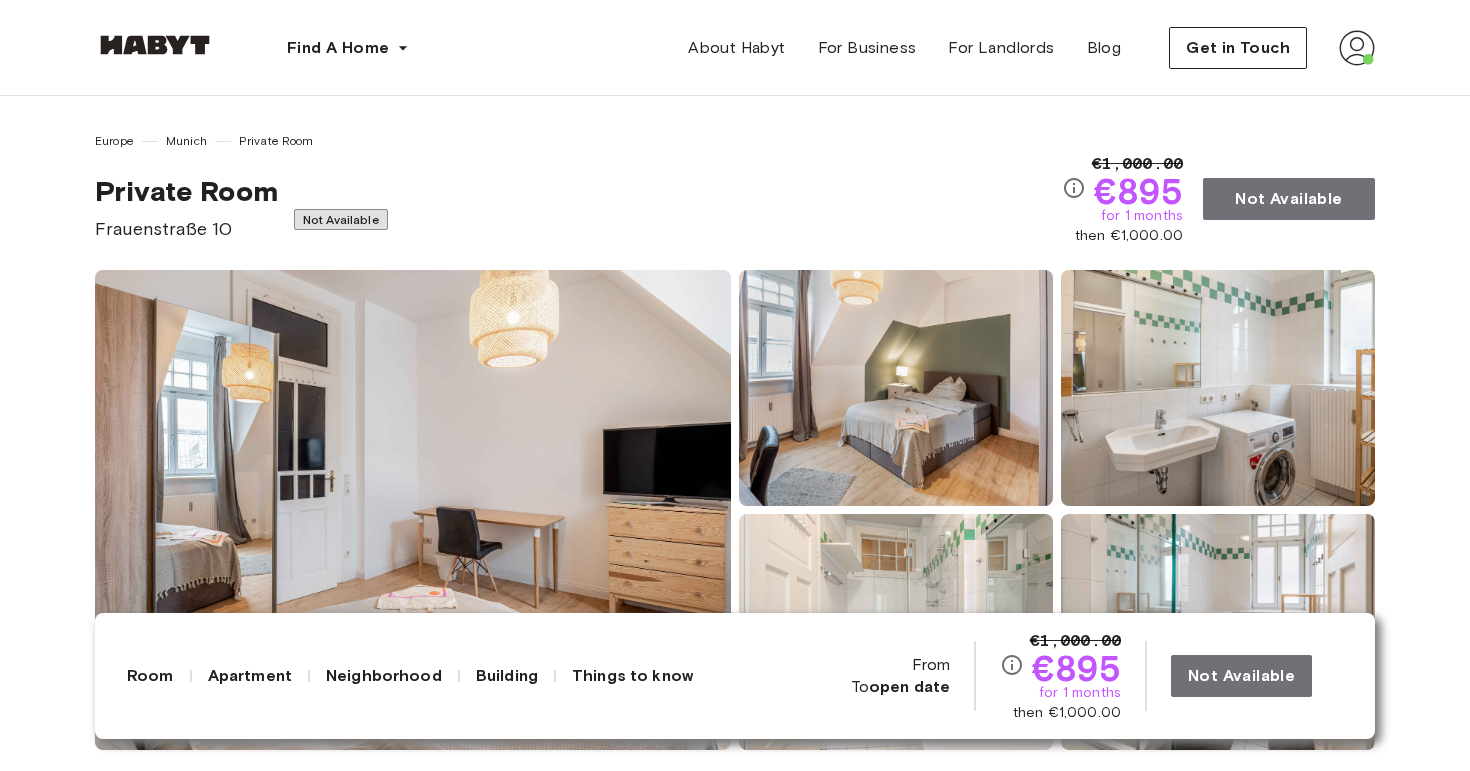 click at bounding box center [155, 48] 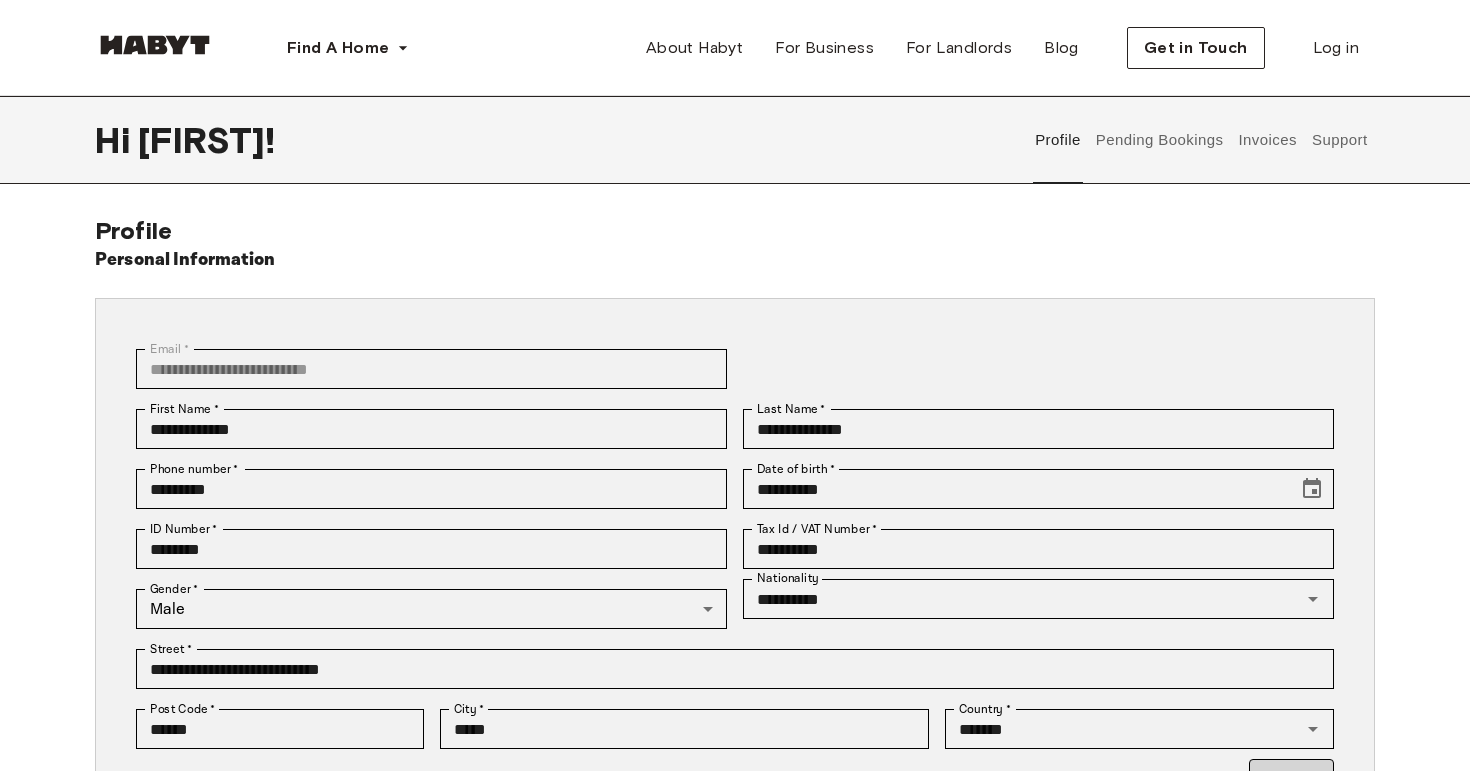 scroll, scrollTop: 0, scrollLeft: 0, axis: both 